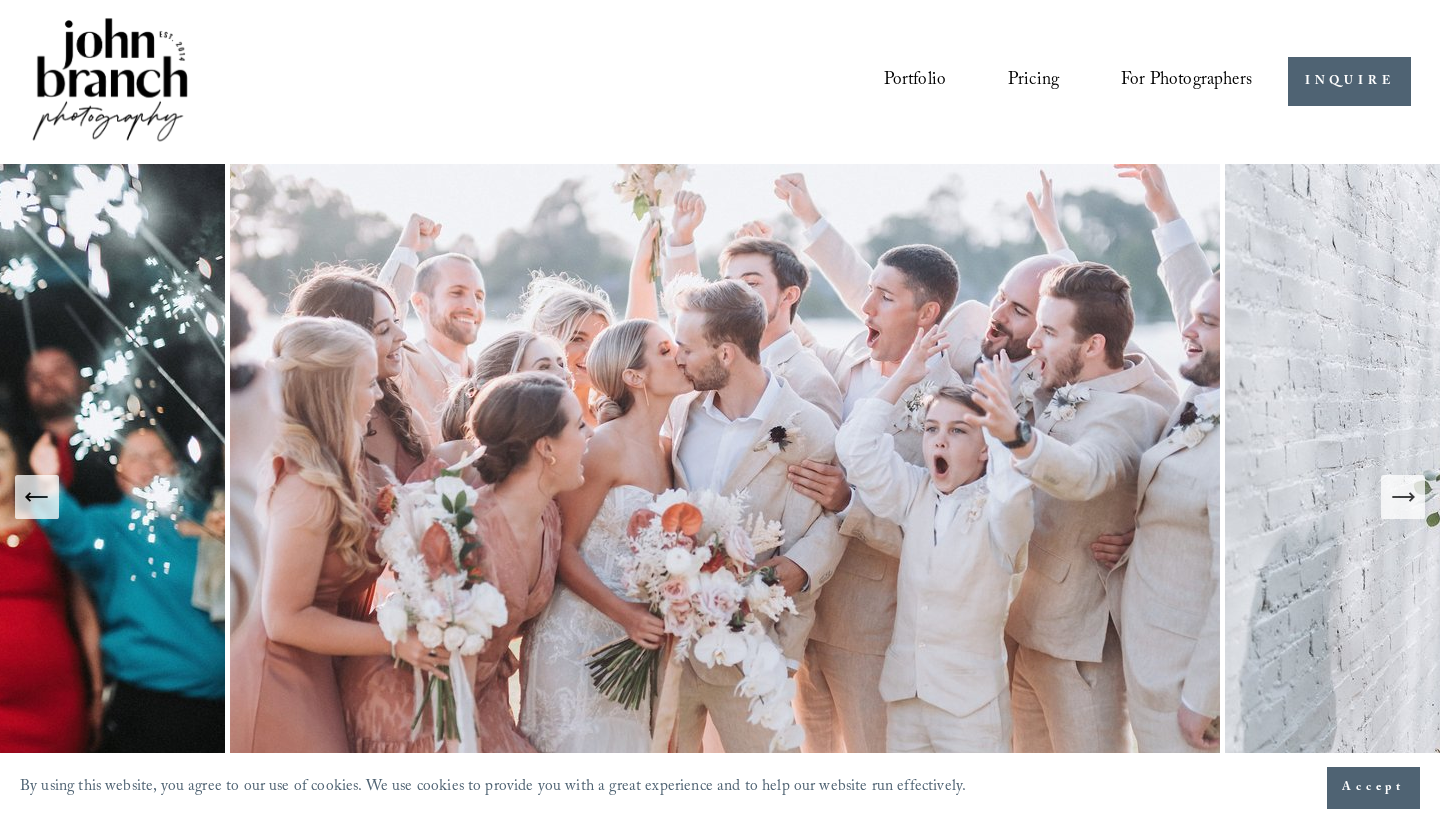 scroll, scrollTop: 0, scrollLeft: 0, axis: both 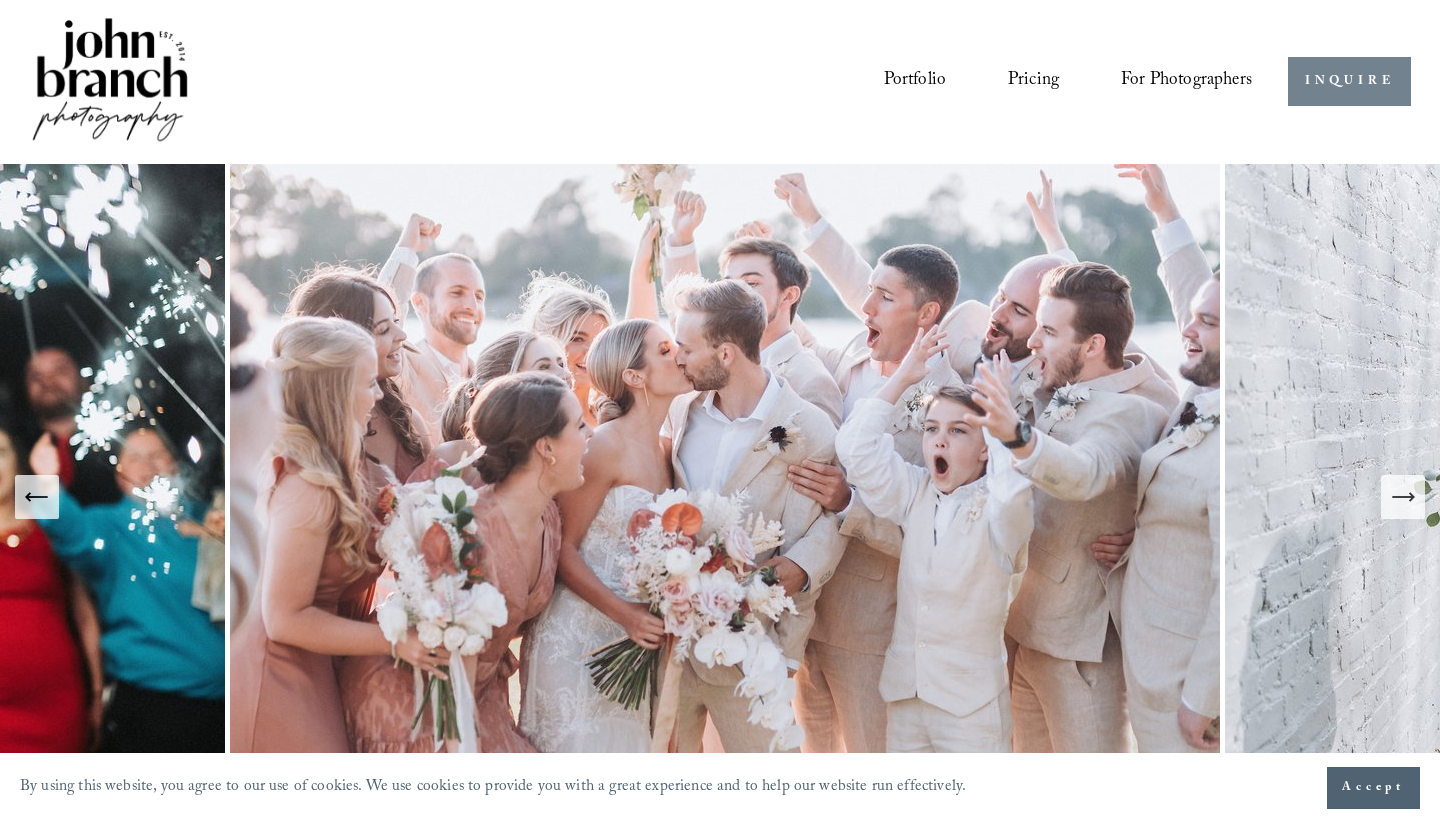 click on "INQUIRE" at bounding box center [1349, 81] 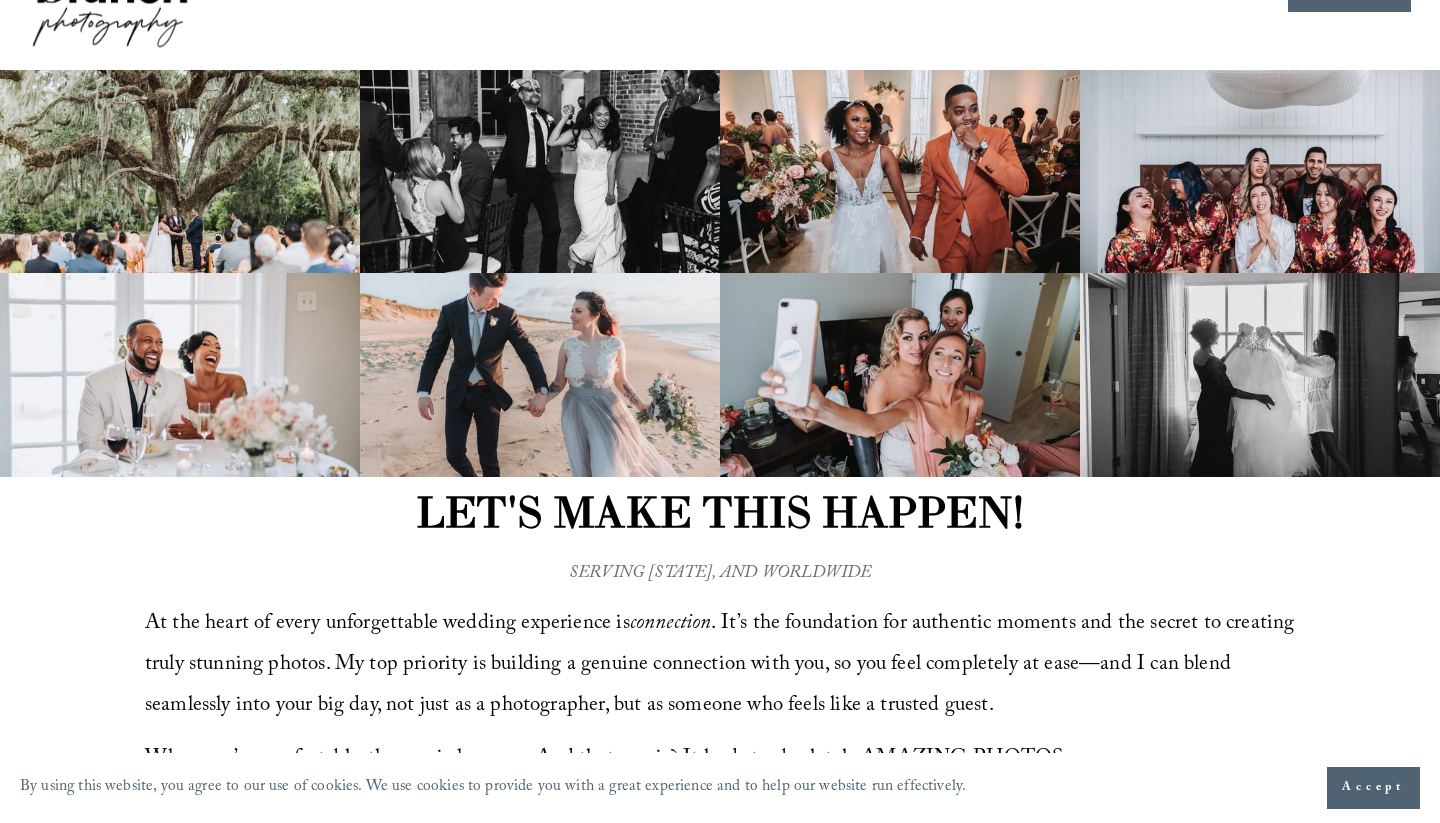 scroll, scrollTop: 645, scrollLeft: 0, axis: vertical 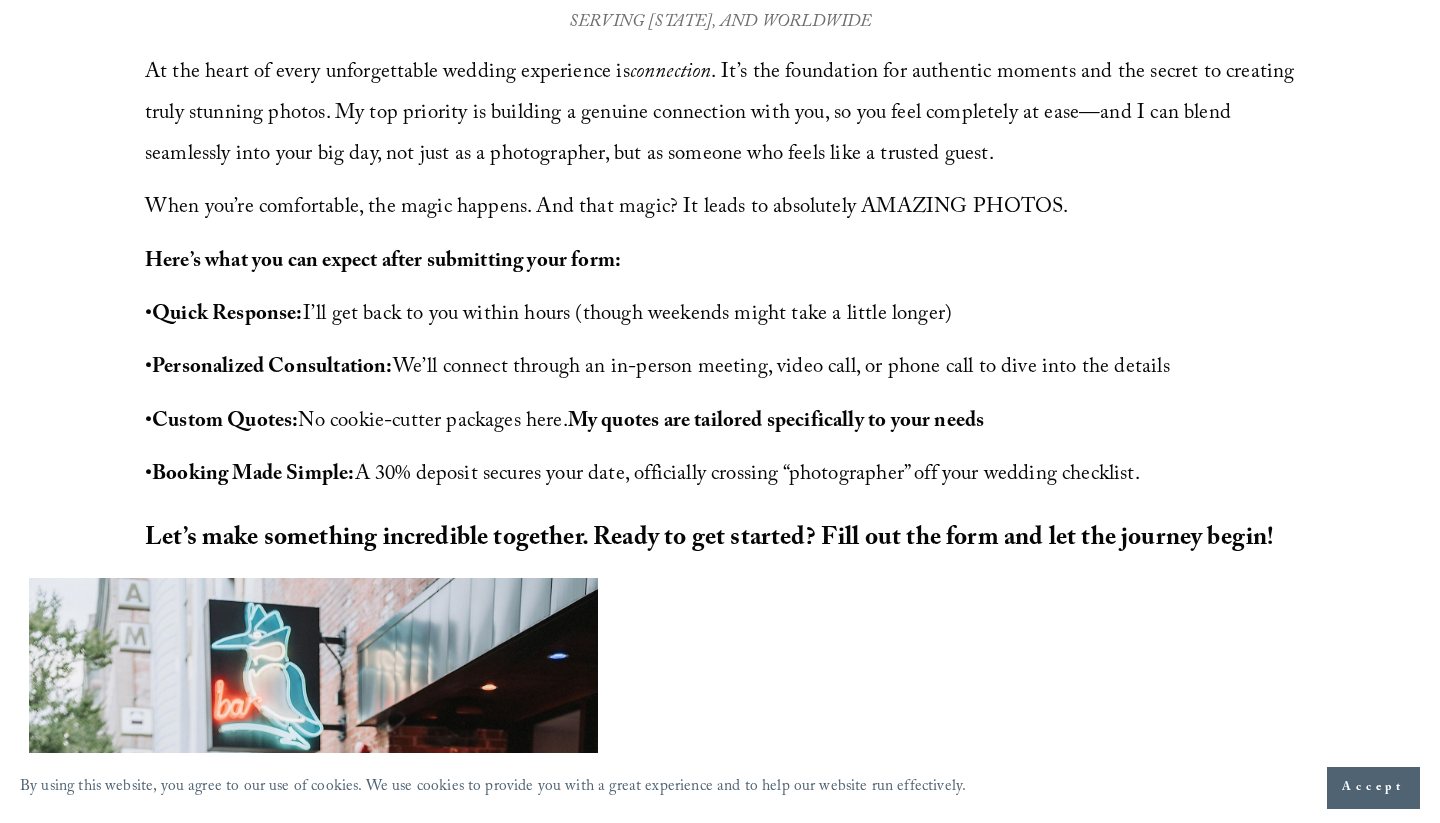 click on "Accept" at bounding box center (1373, 788) 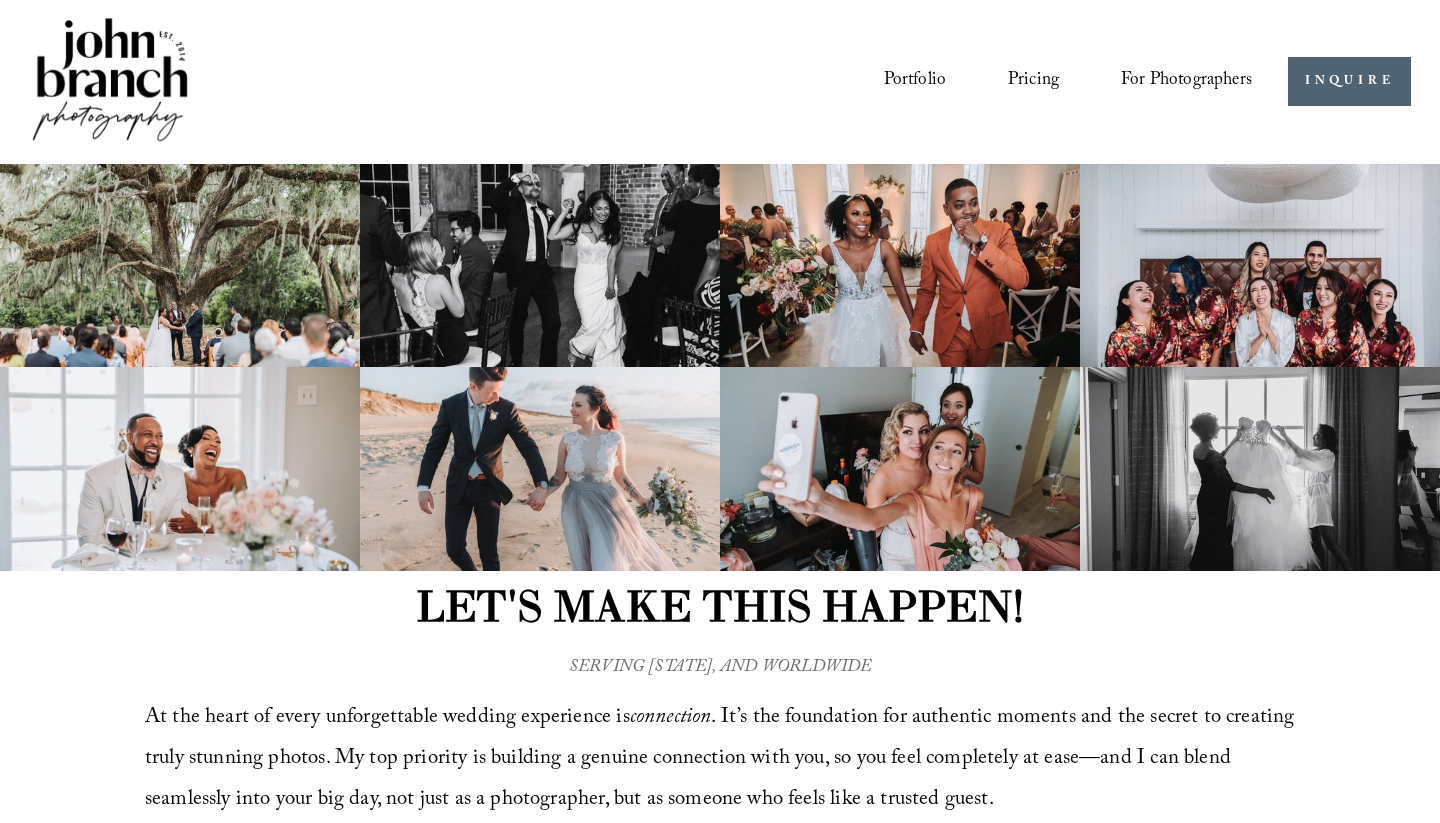 scroll, scrollTop: 0, scrollLeft: 0, axis: both 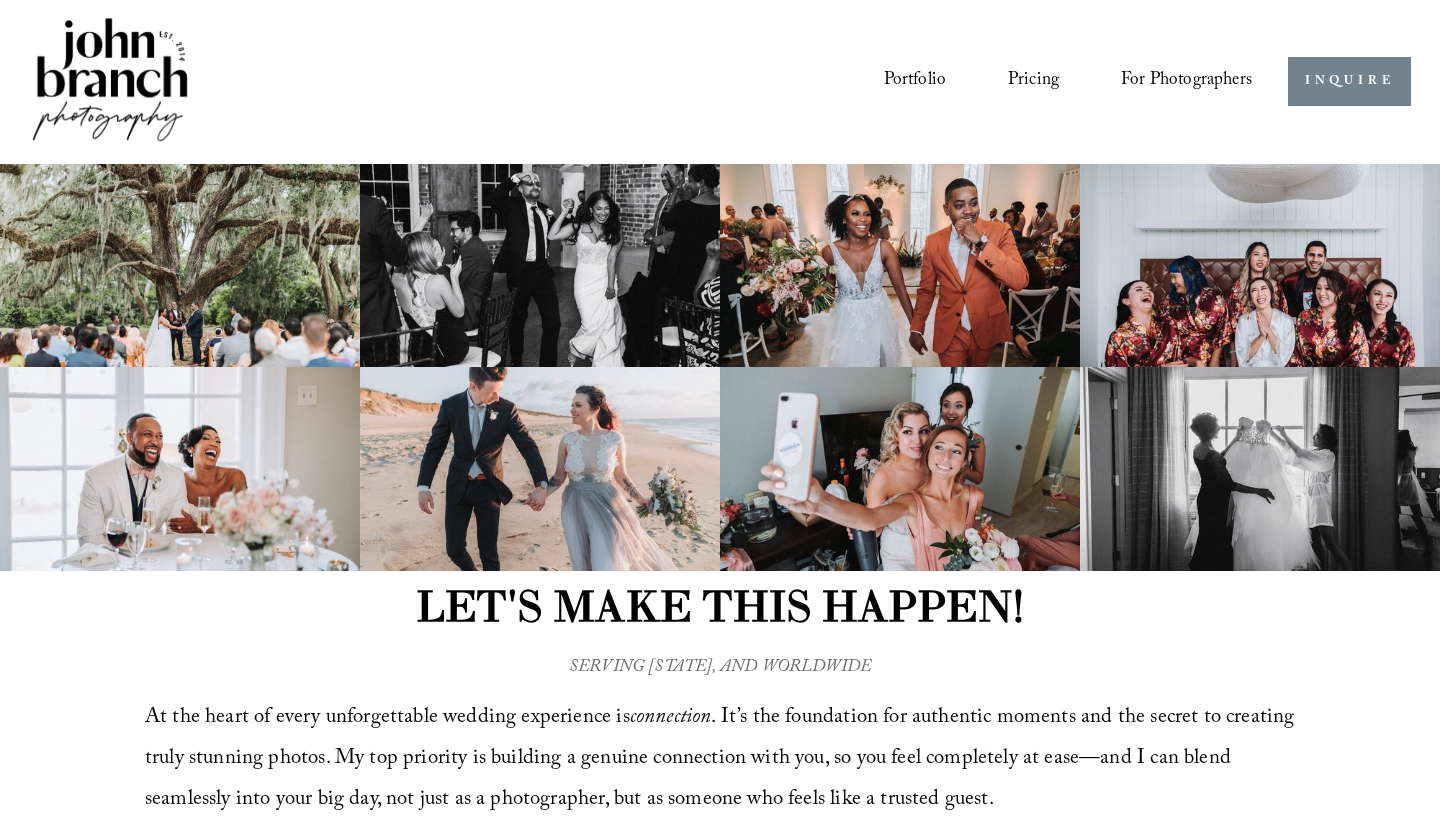 click on "INQUIRE" at bounding box center (1349, 81) 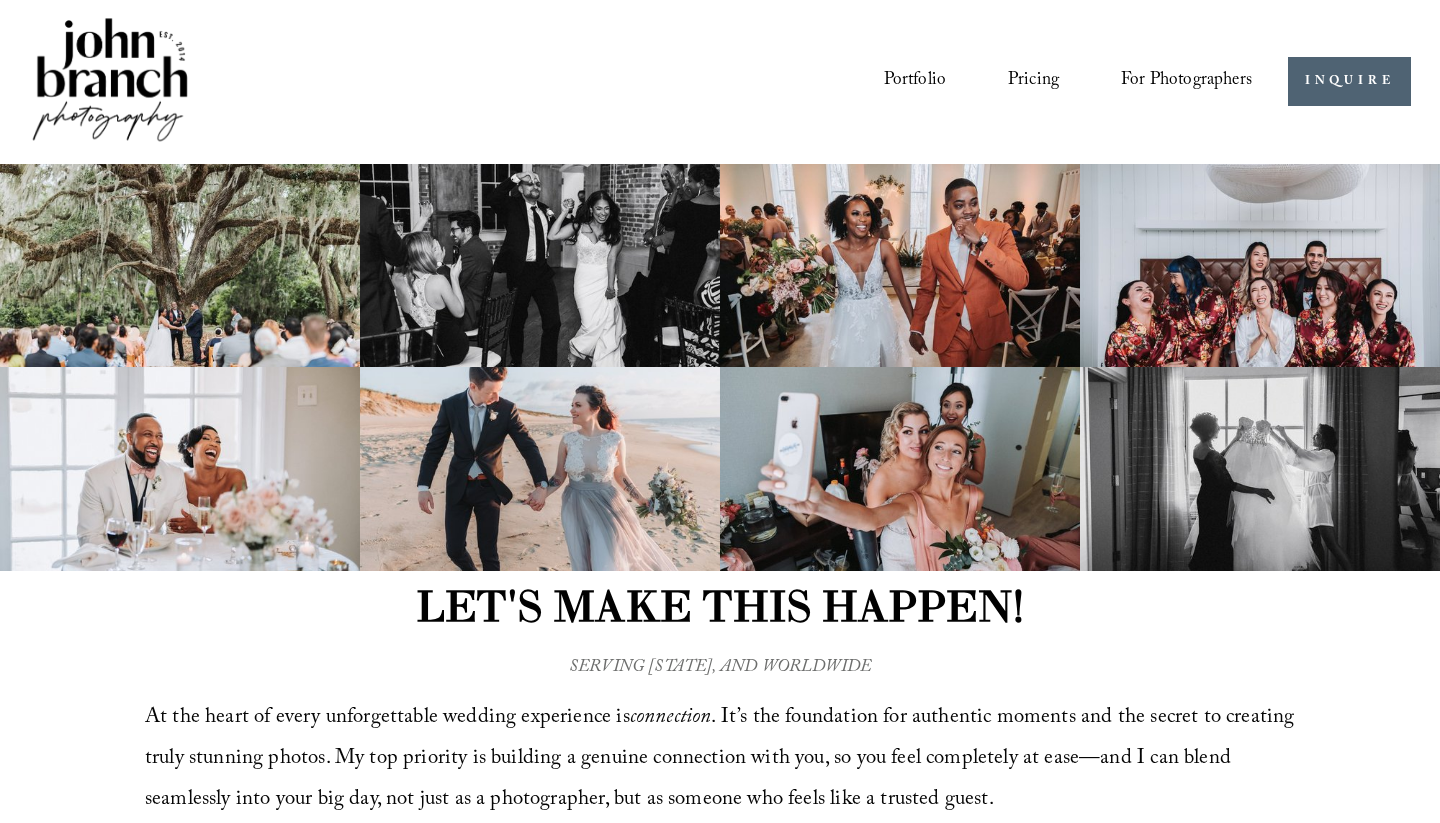 scroll, scrollTop: 0, scrollLeft: 0, axis: both 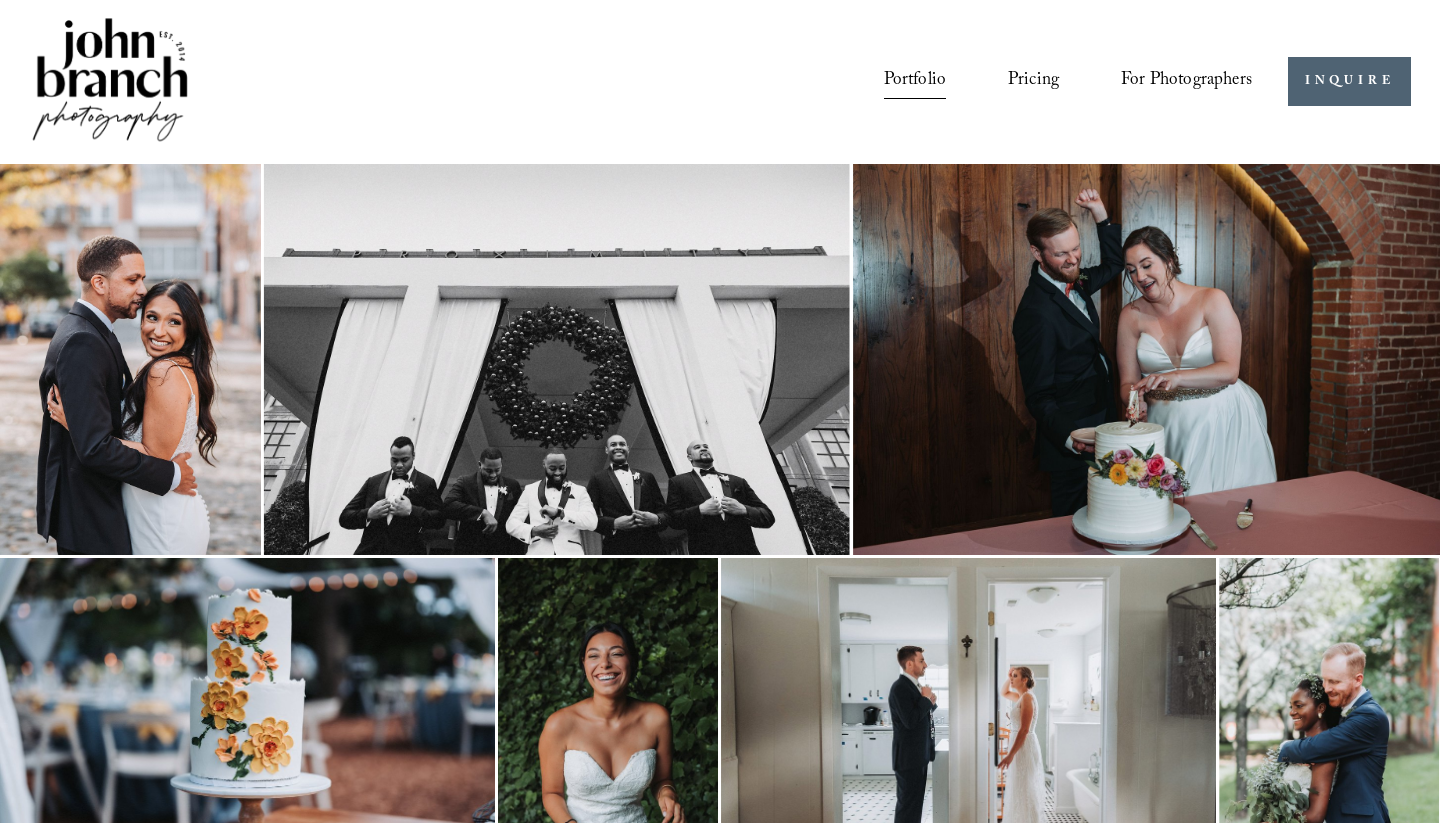click at bounding box center (608, 723) 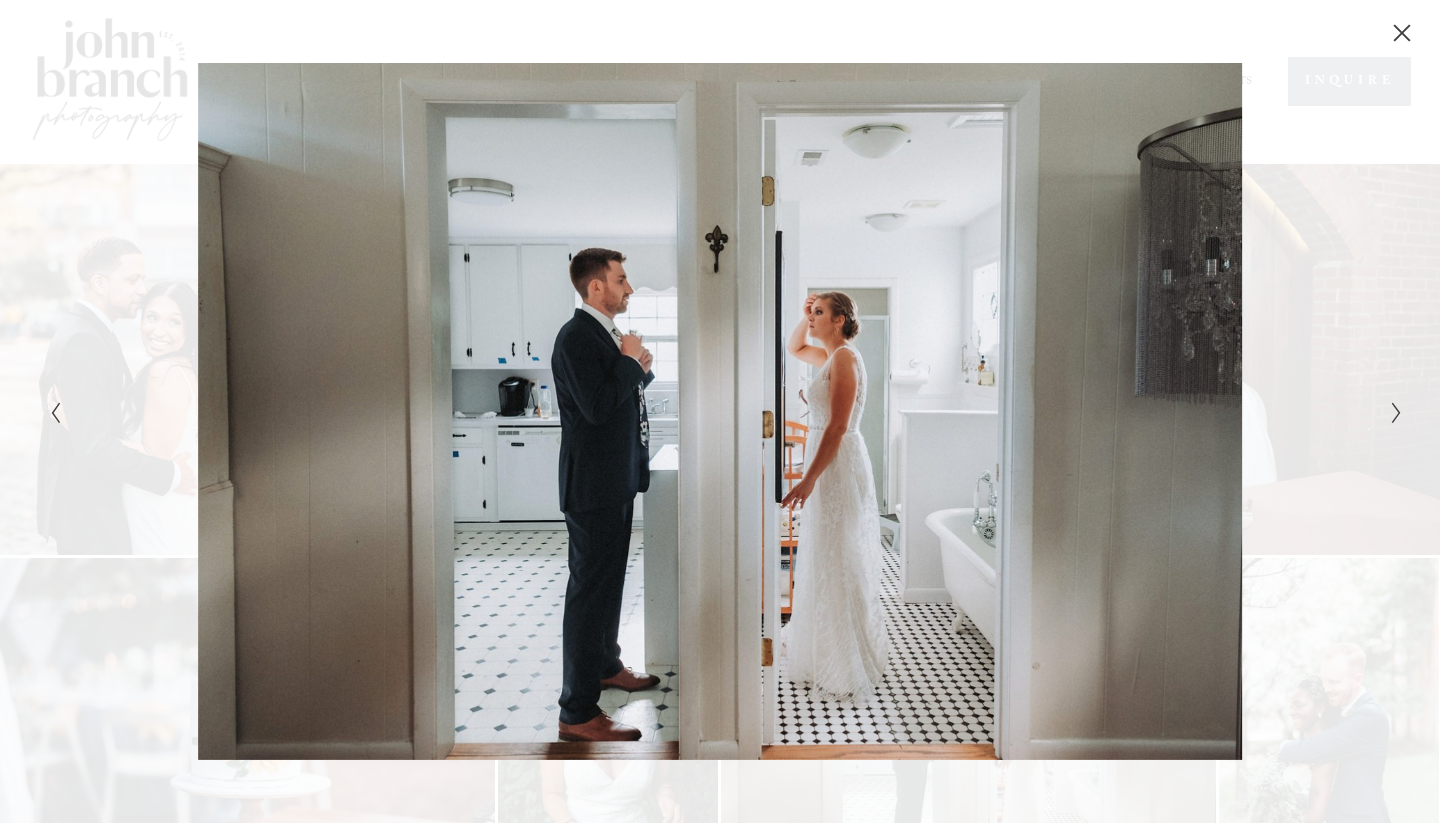 click 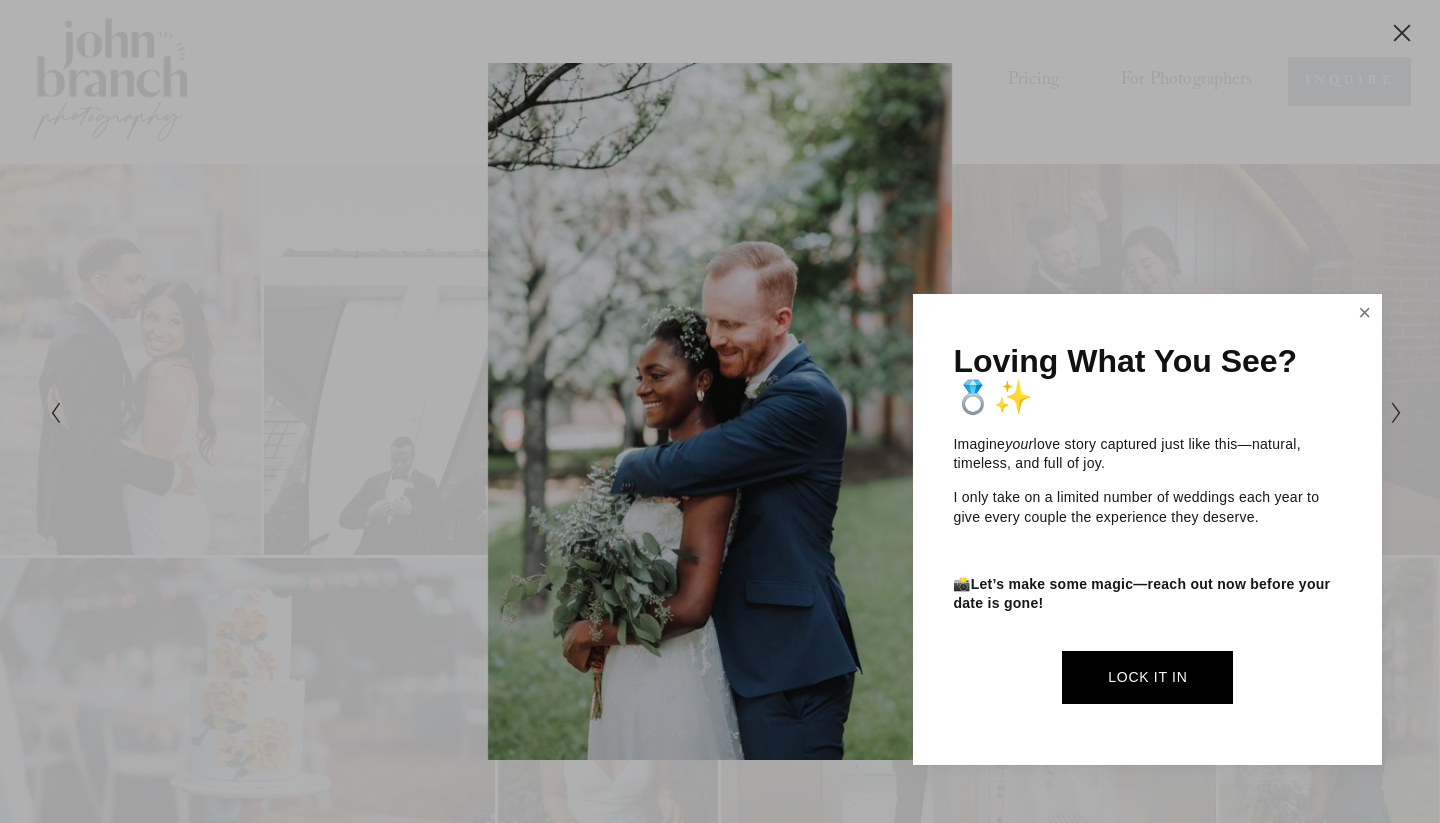 click at bounding box center (1365, 313) 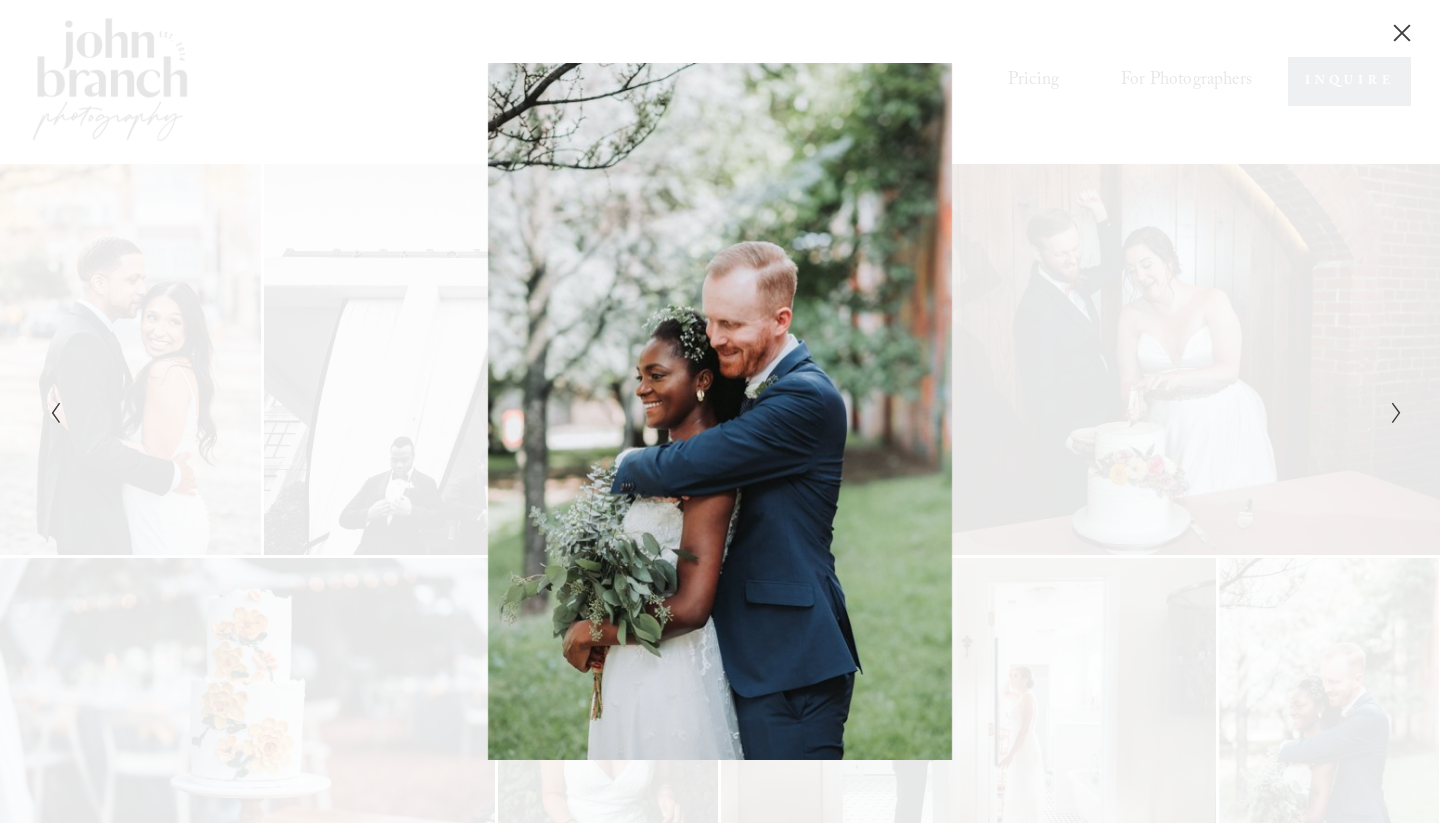 click 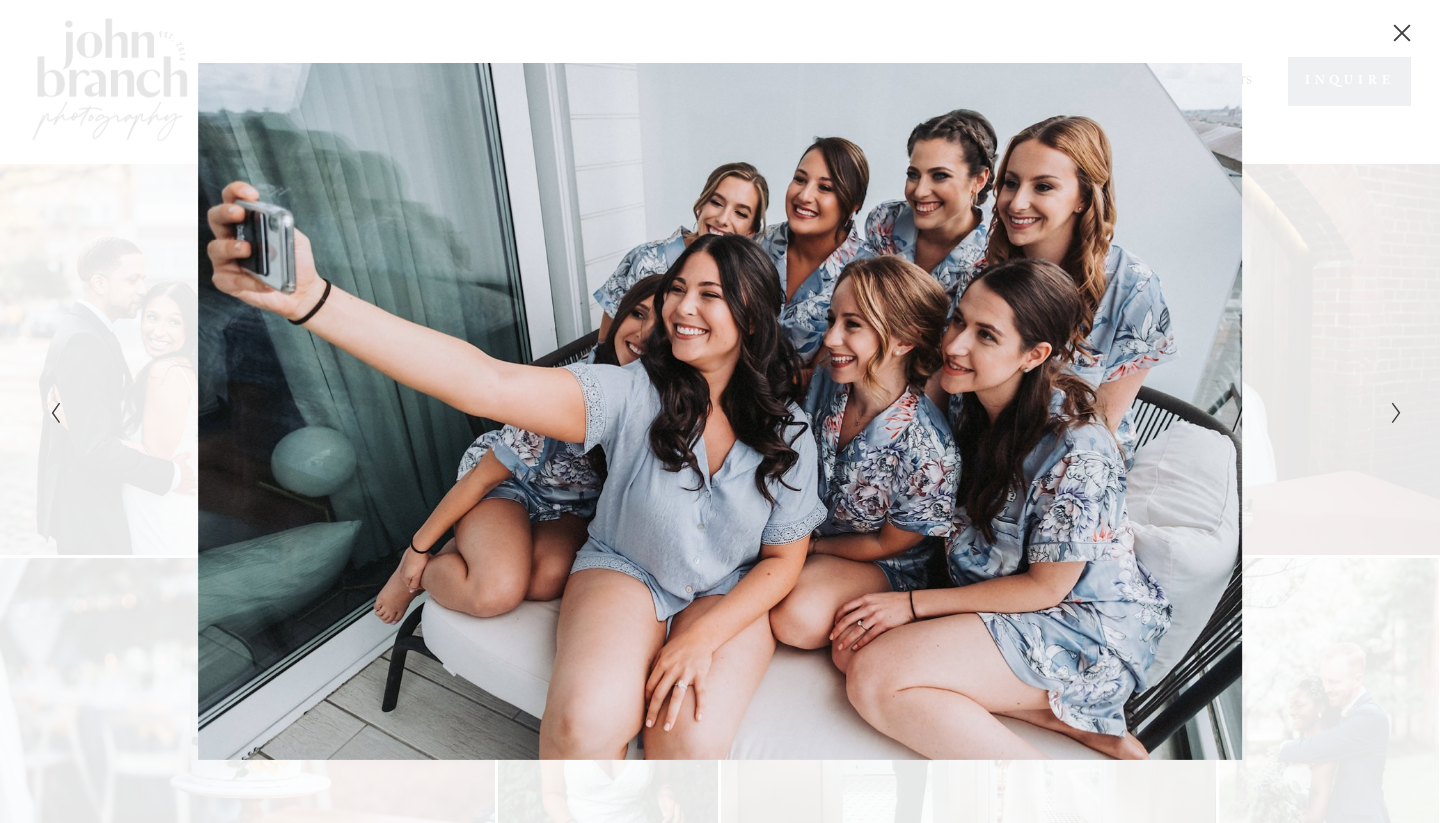 click 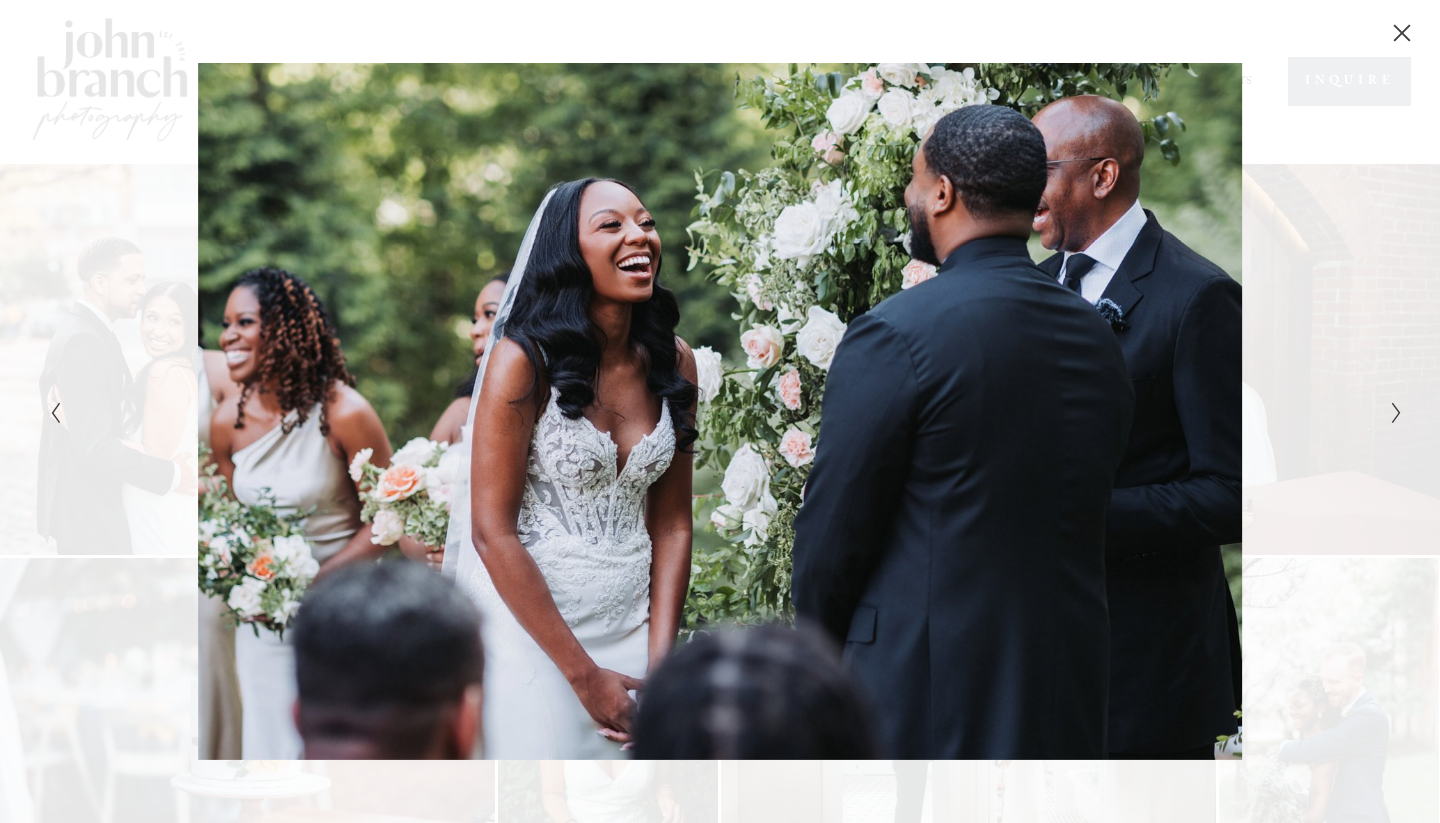 click 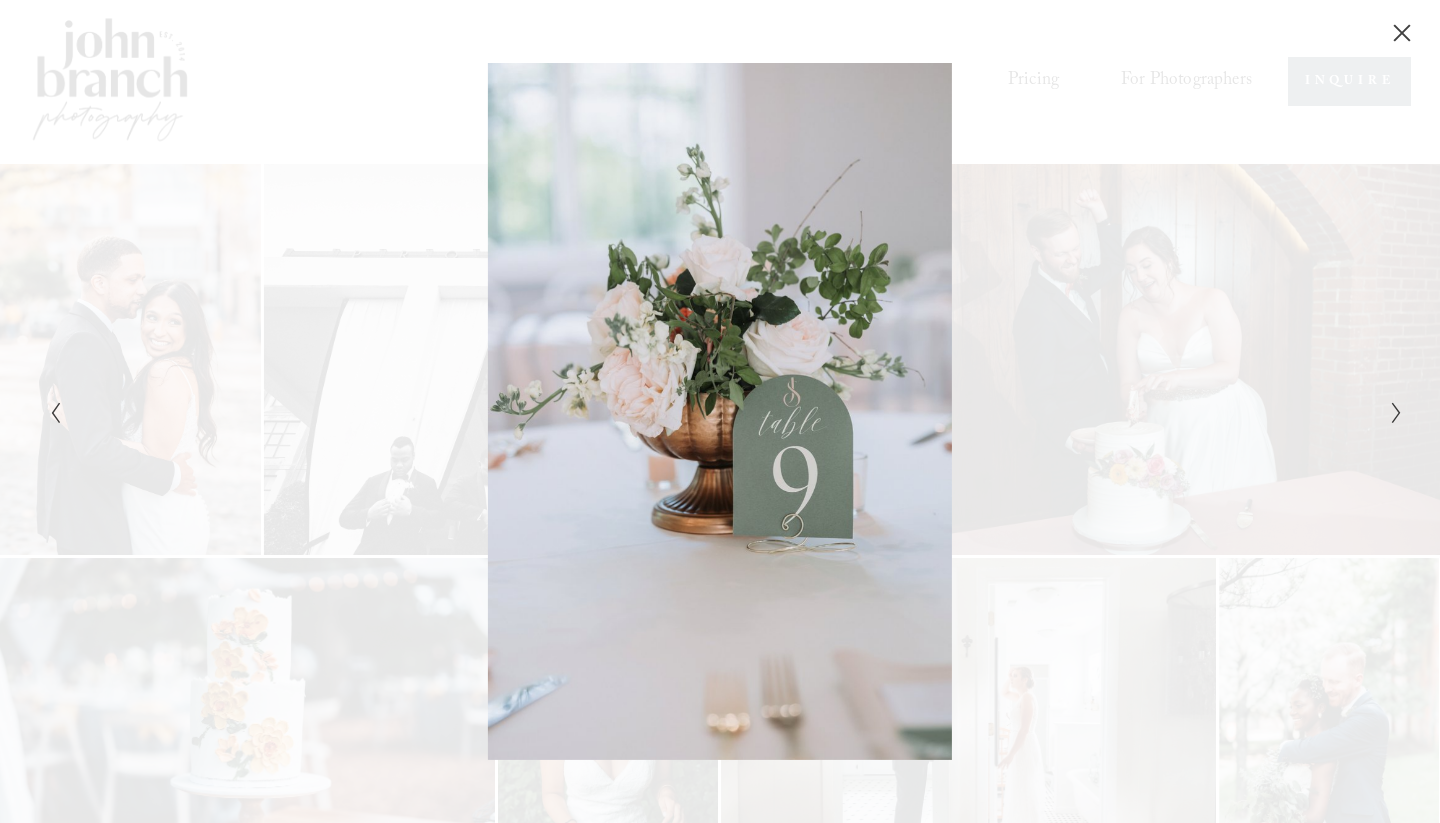 click 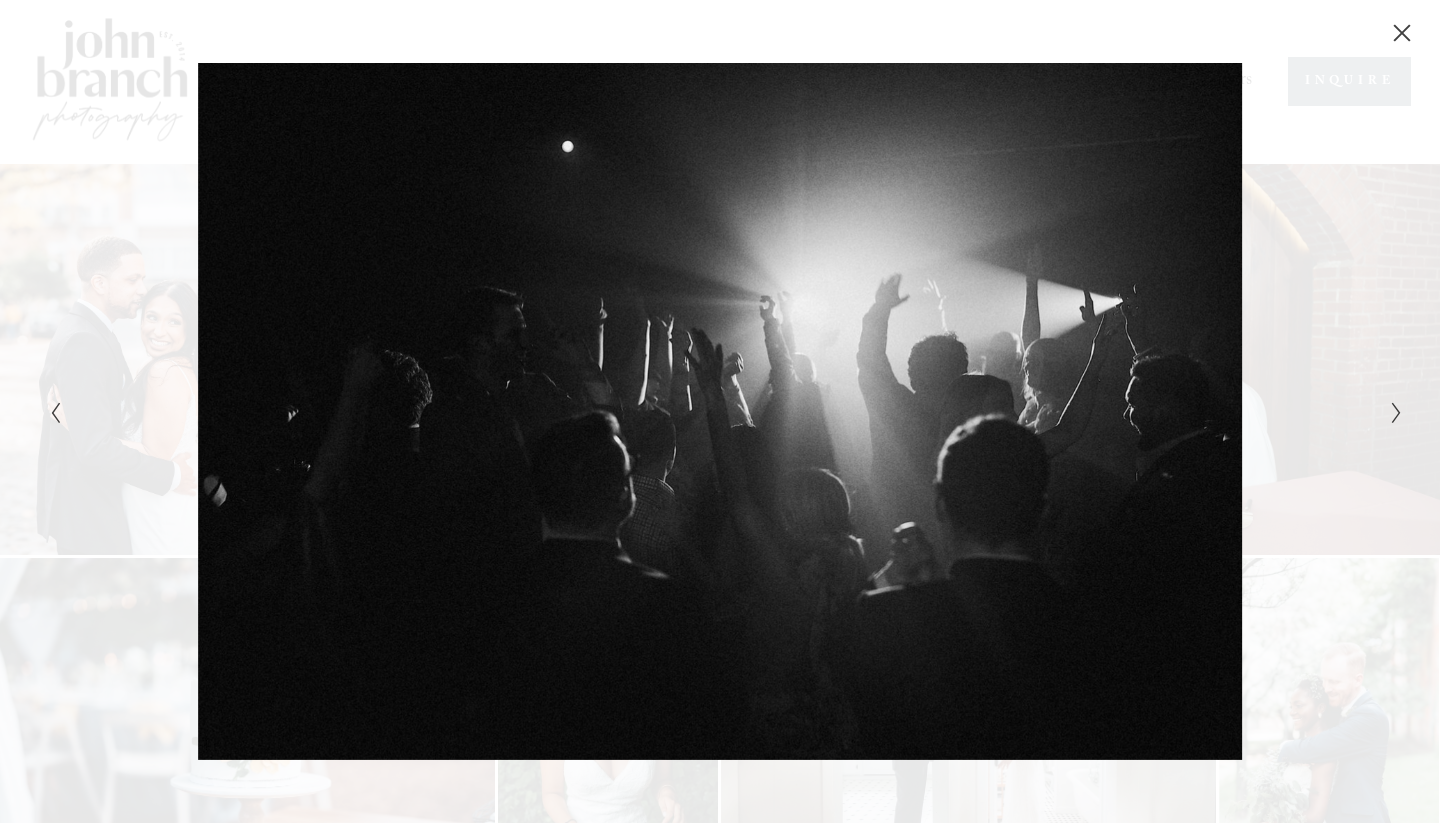 click 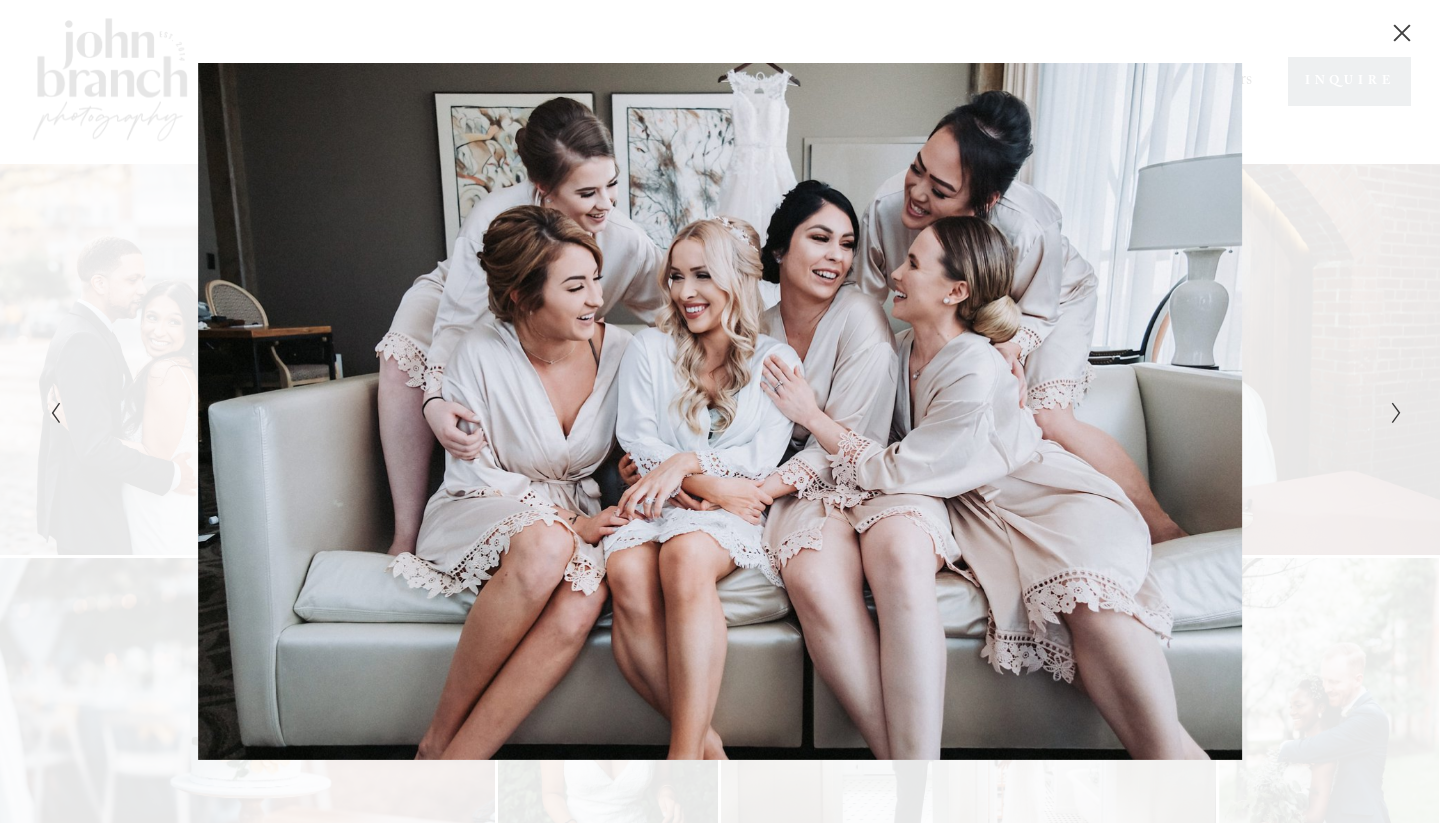 click 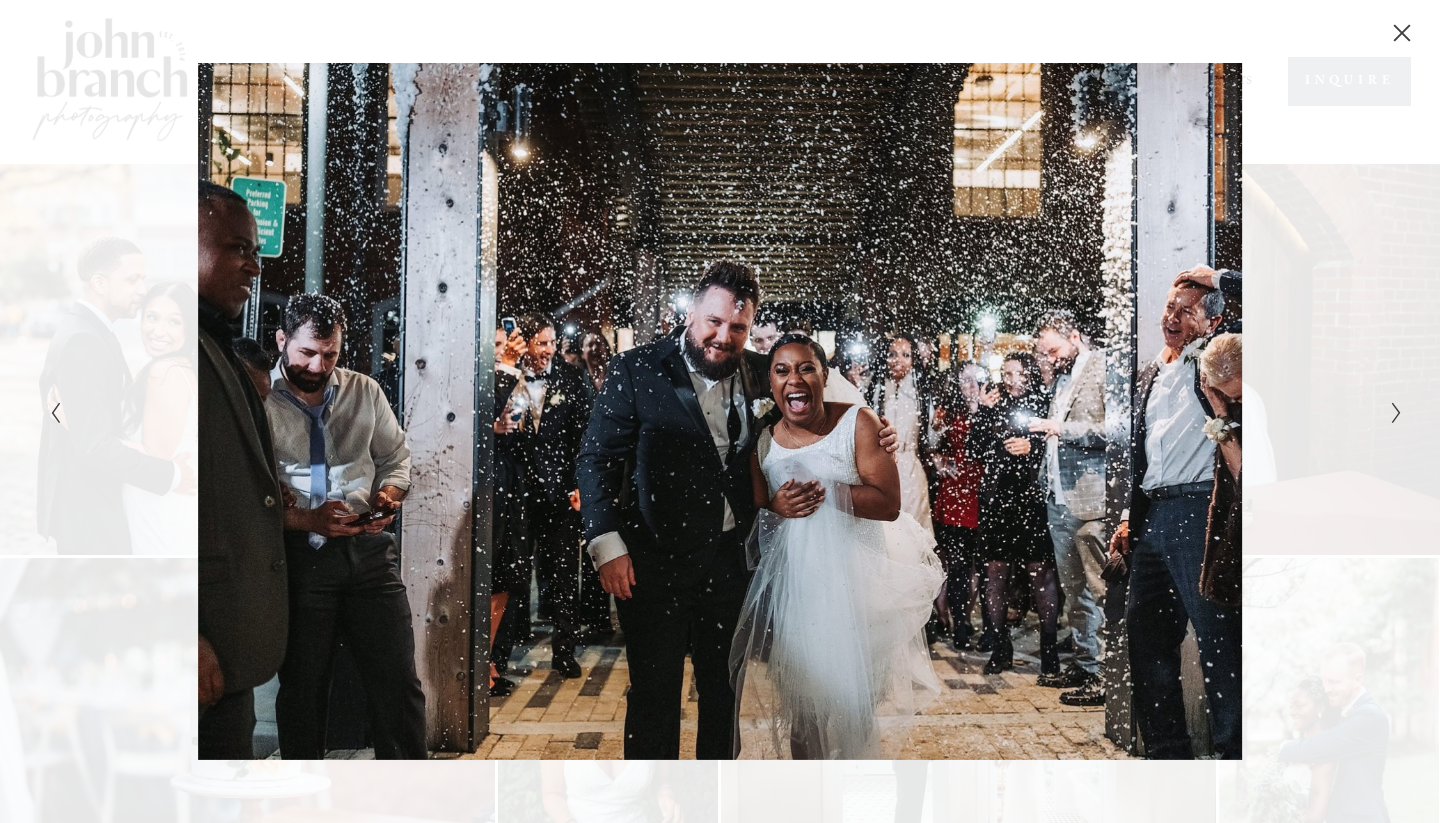 click 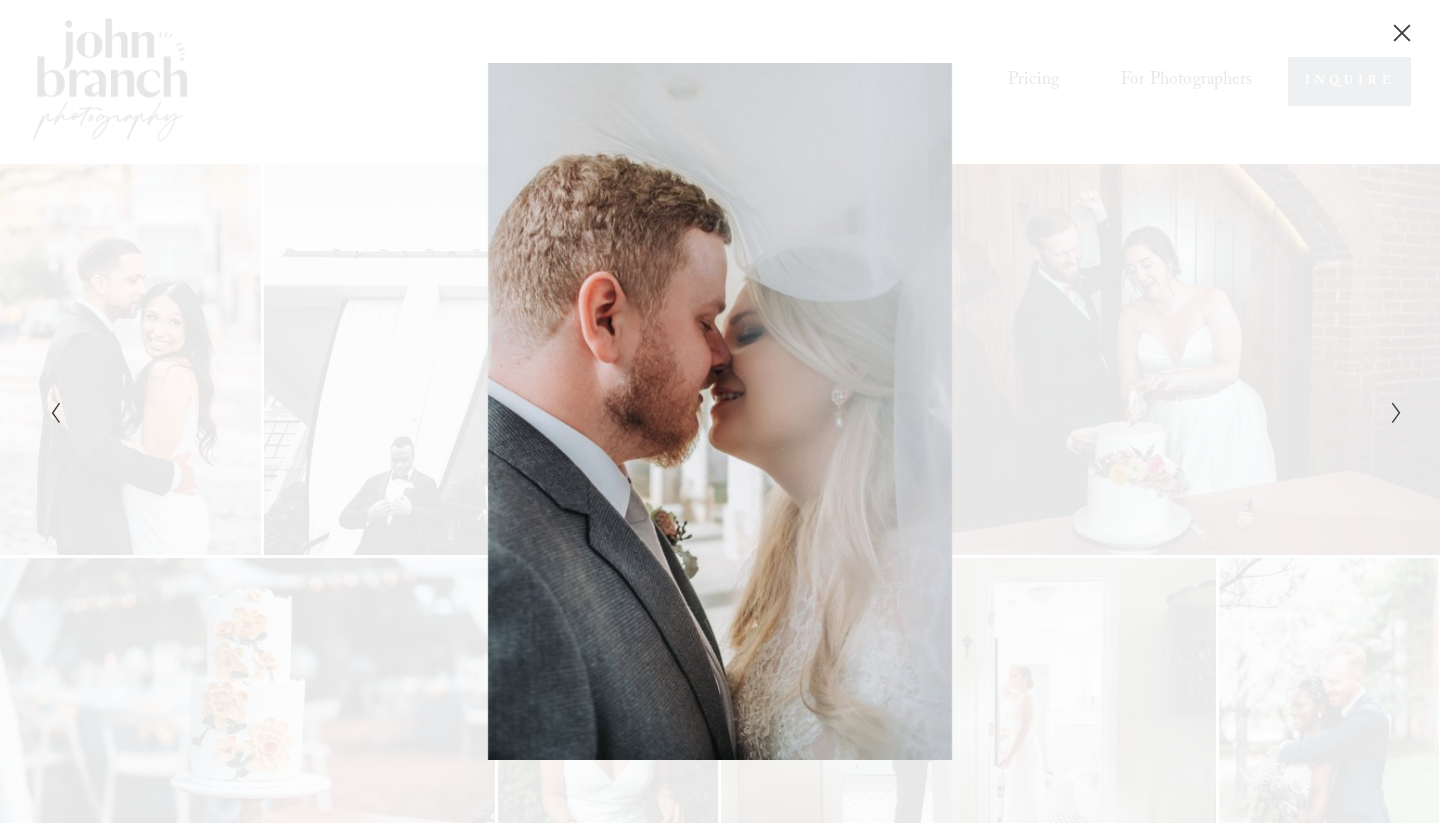 click 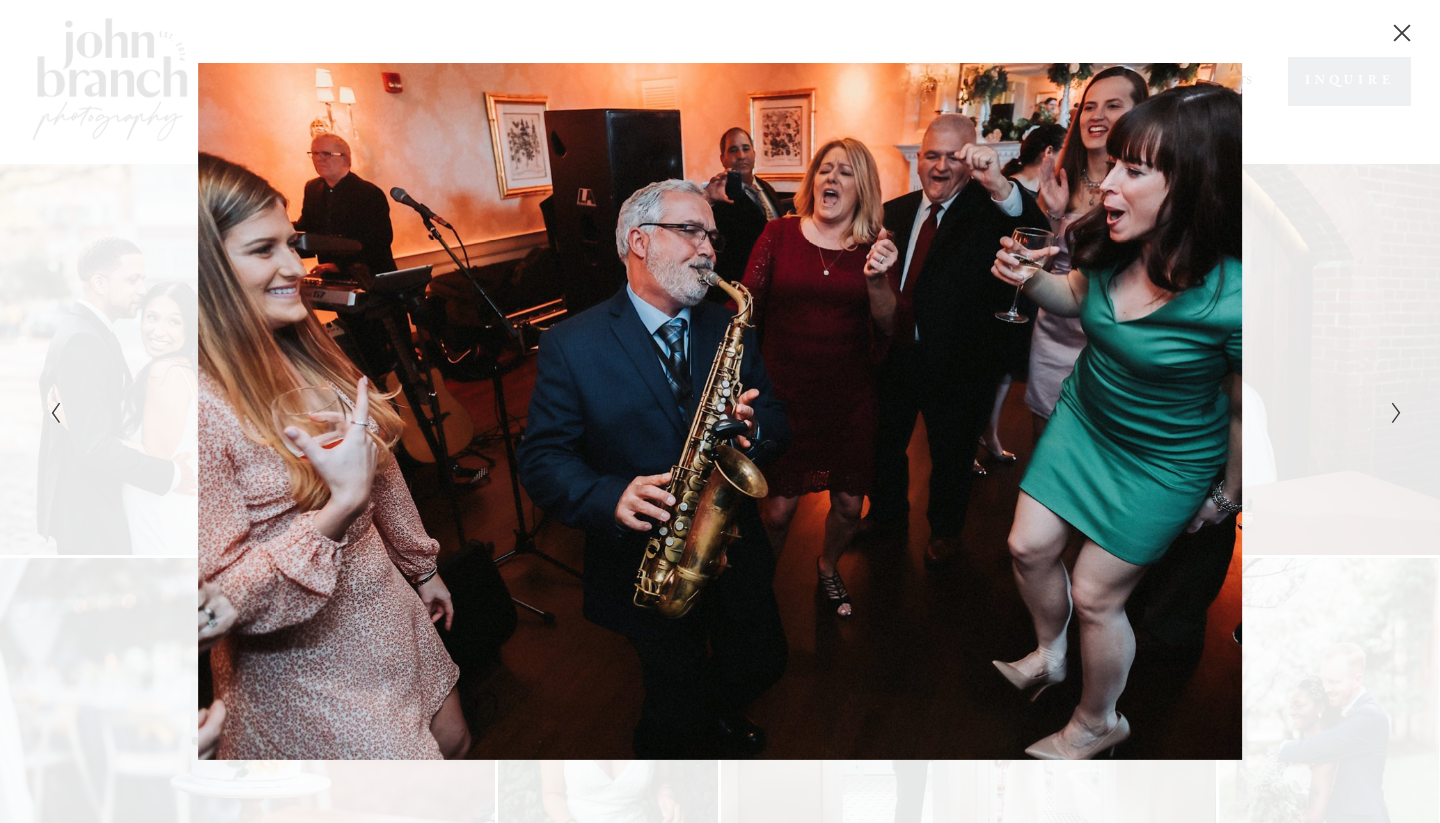 click 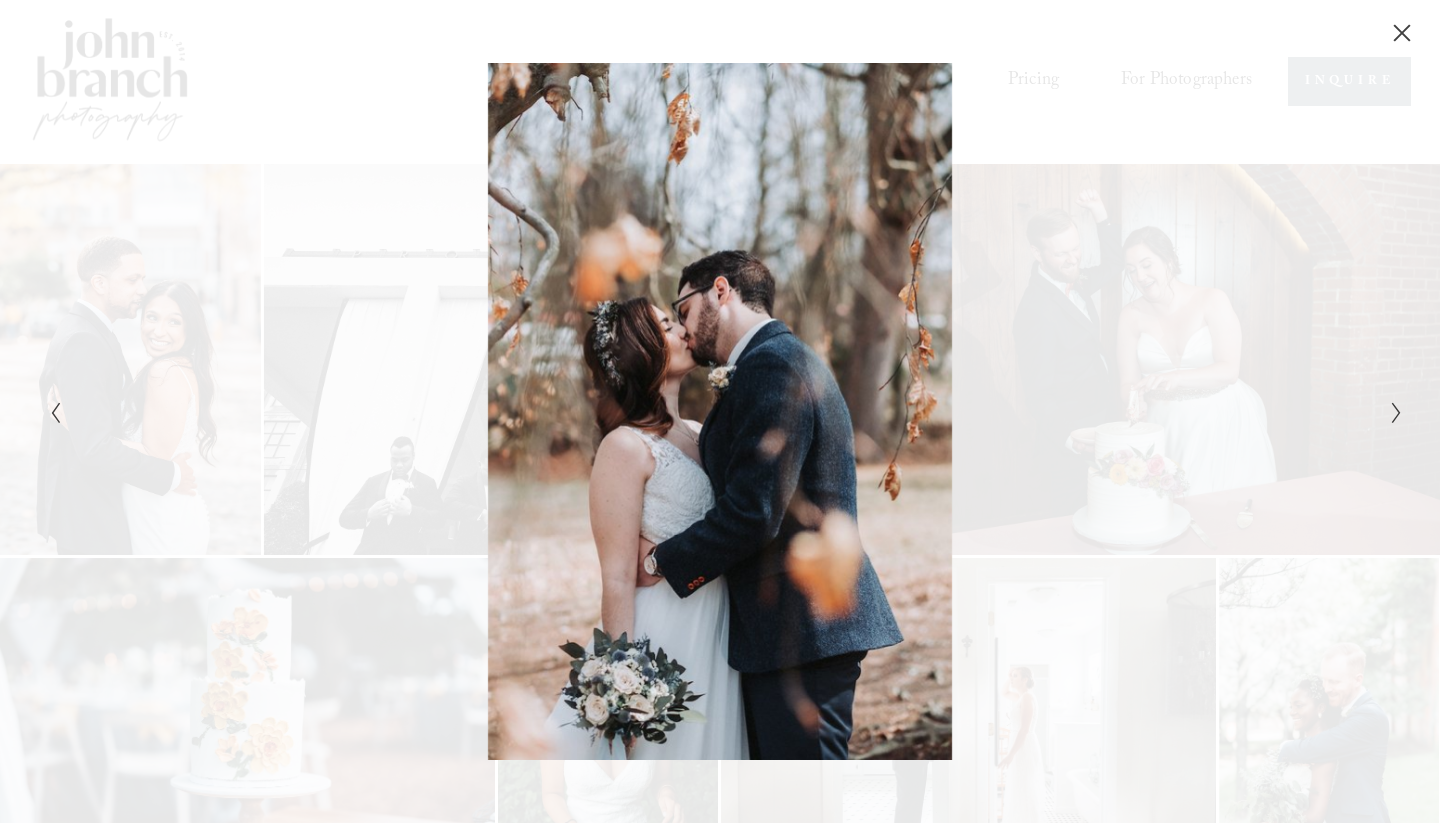 click 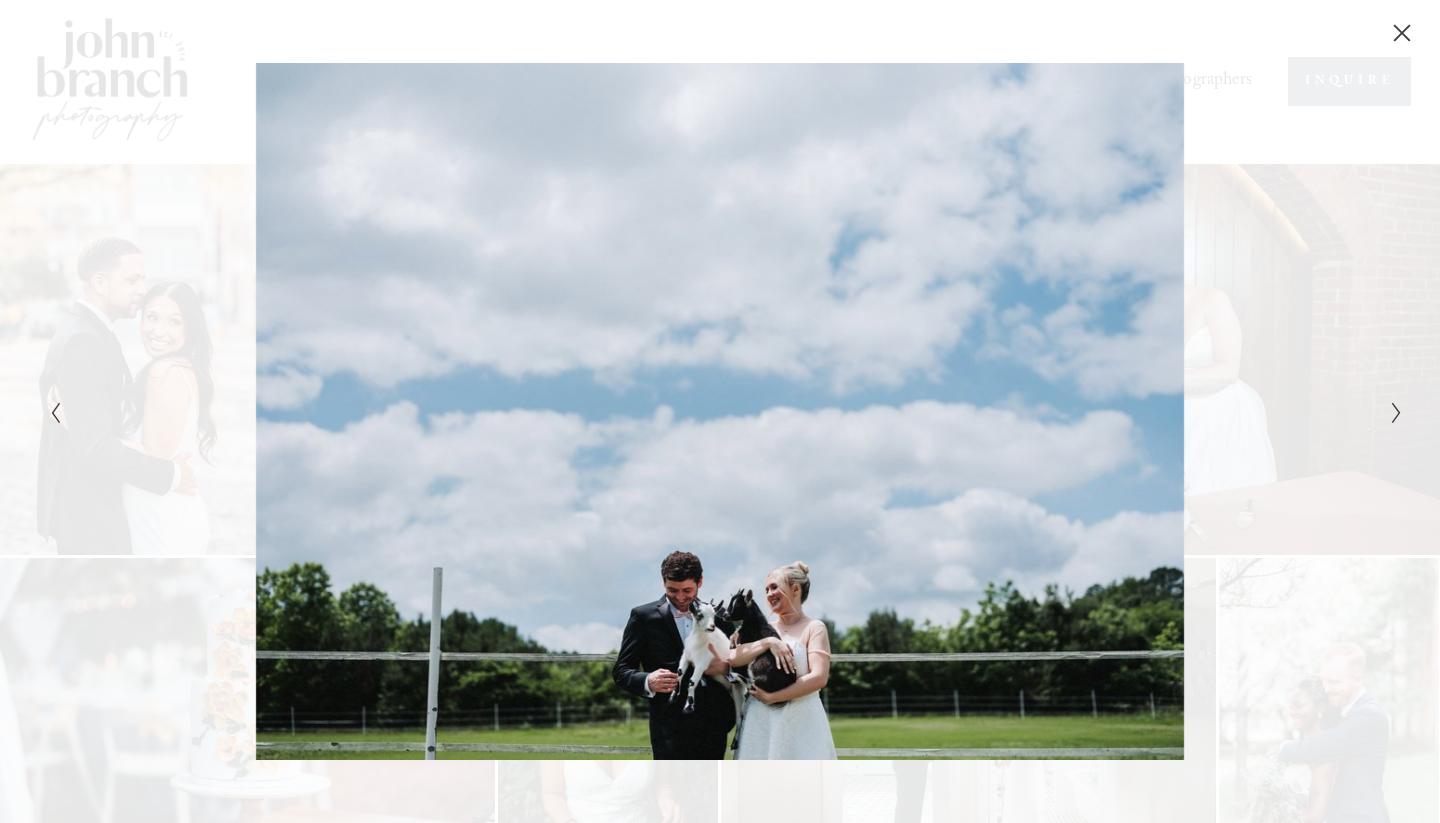 click 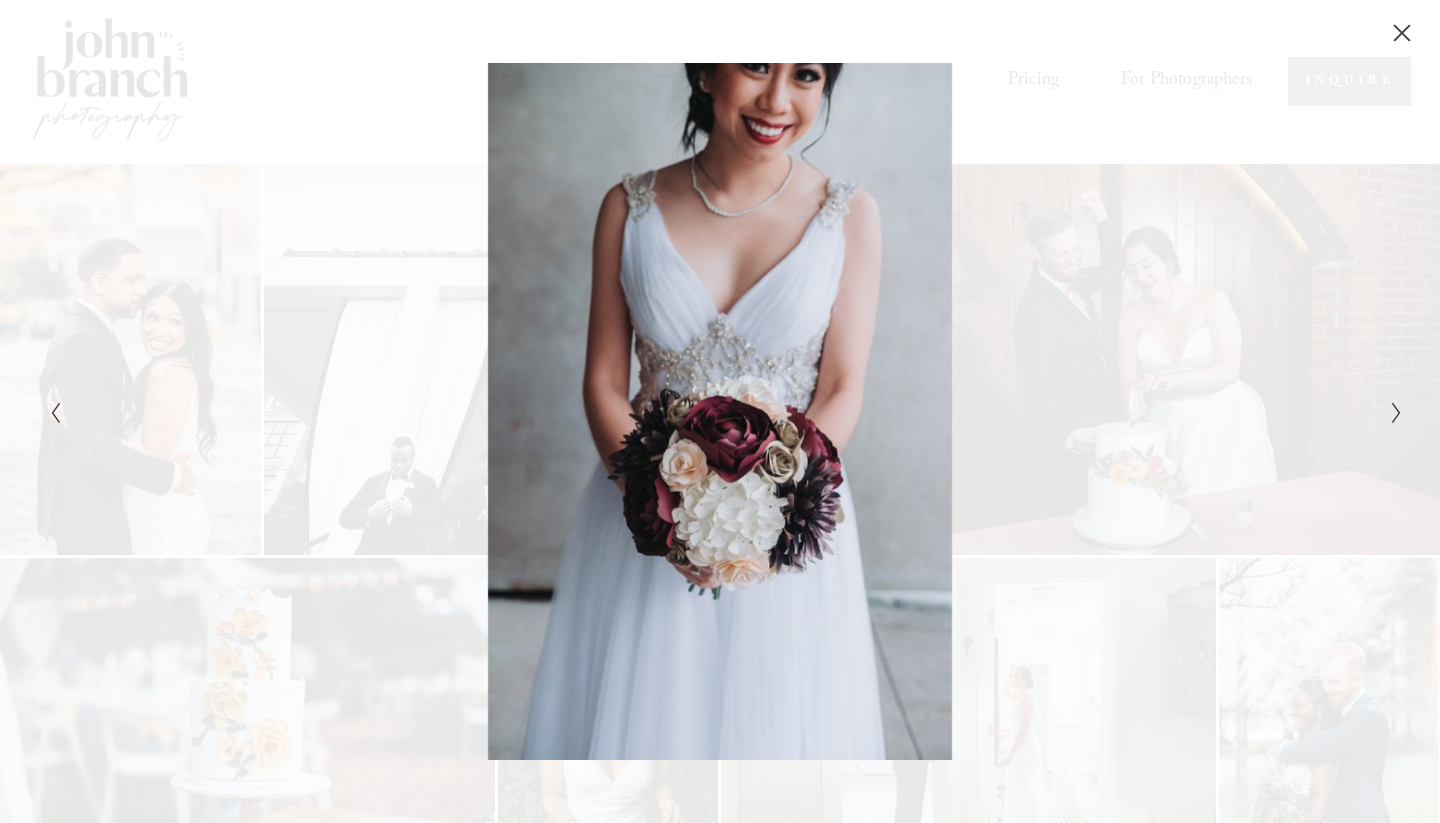click 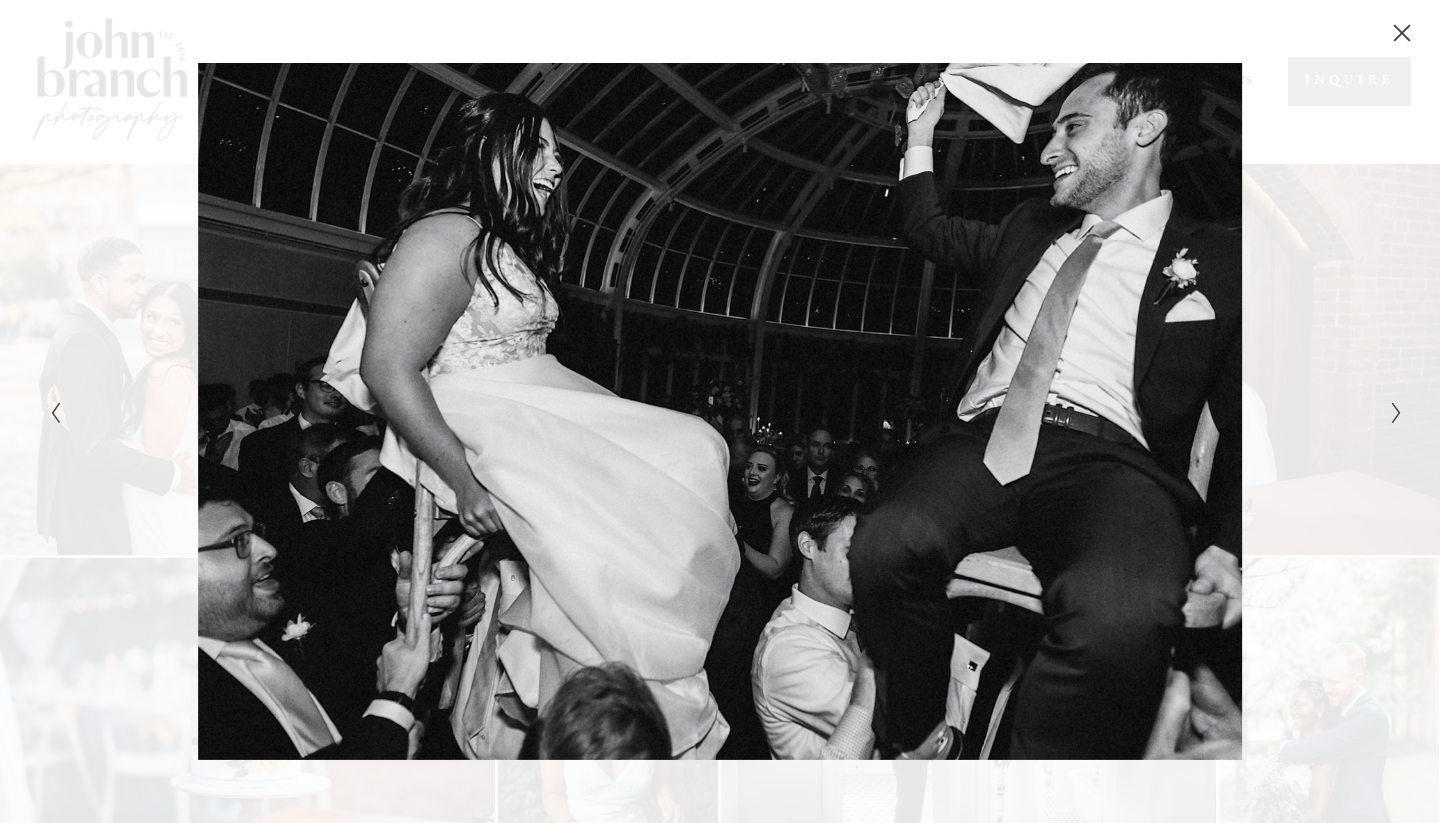 click 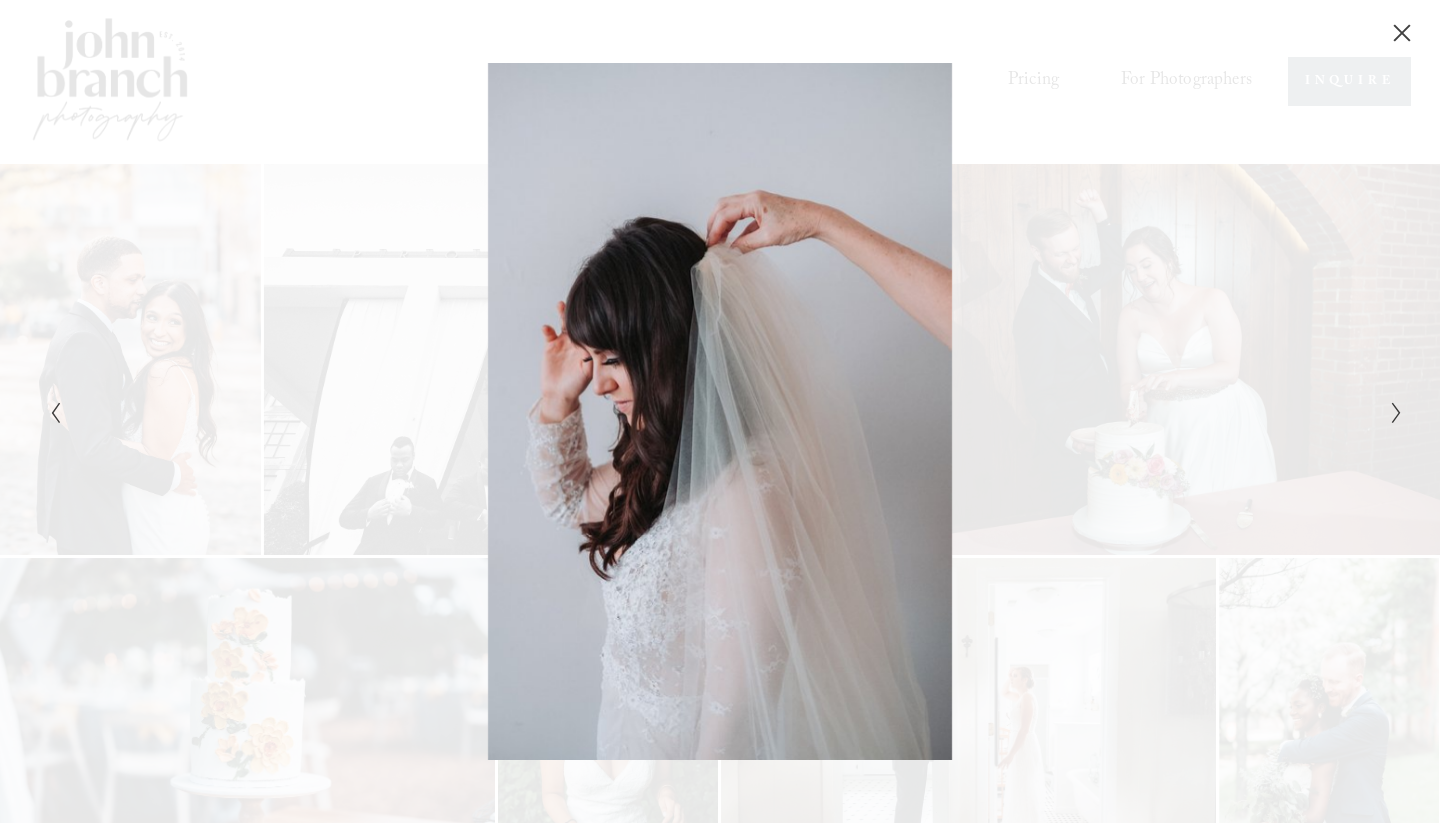 click 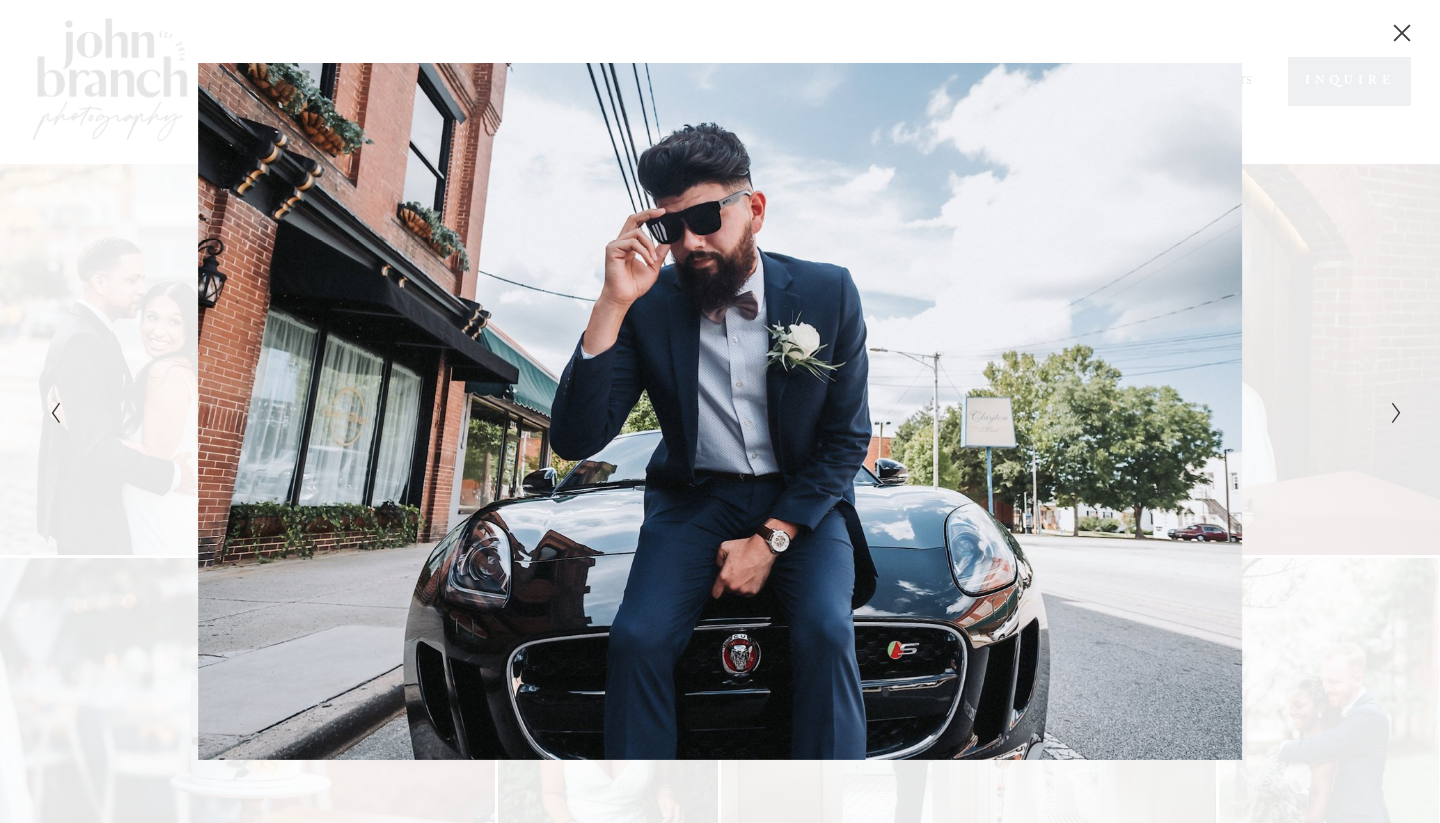 click 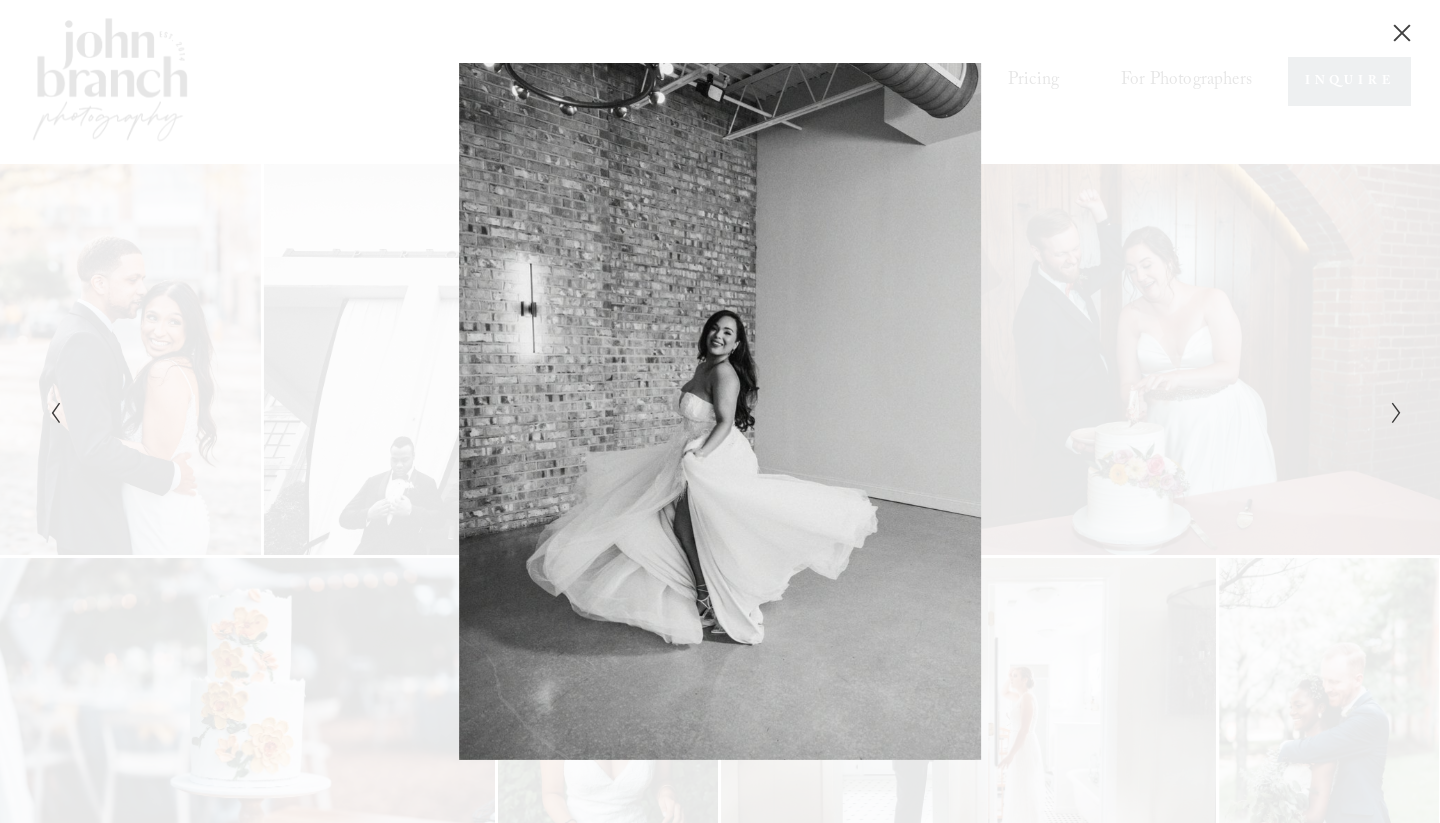 click 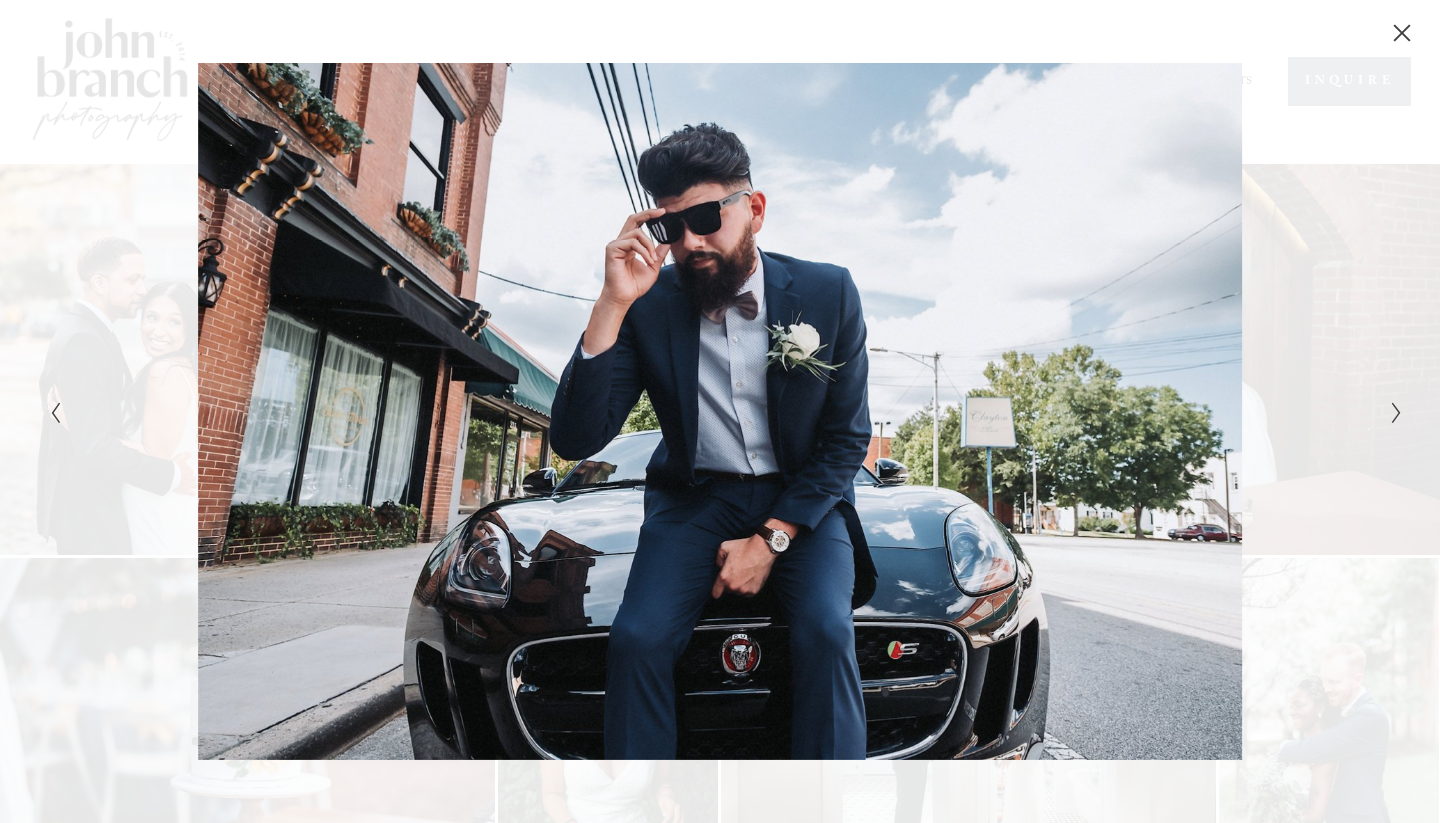 click at bounding box center (1058, 411) 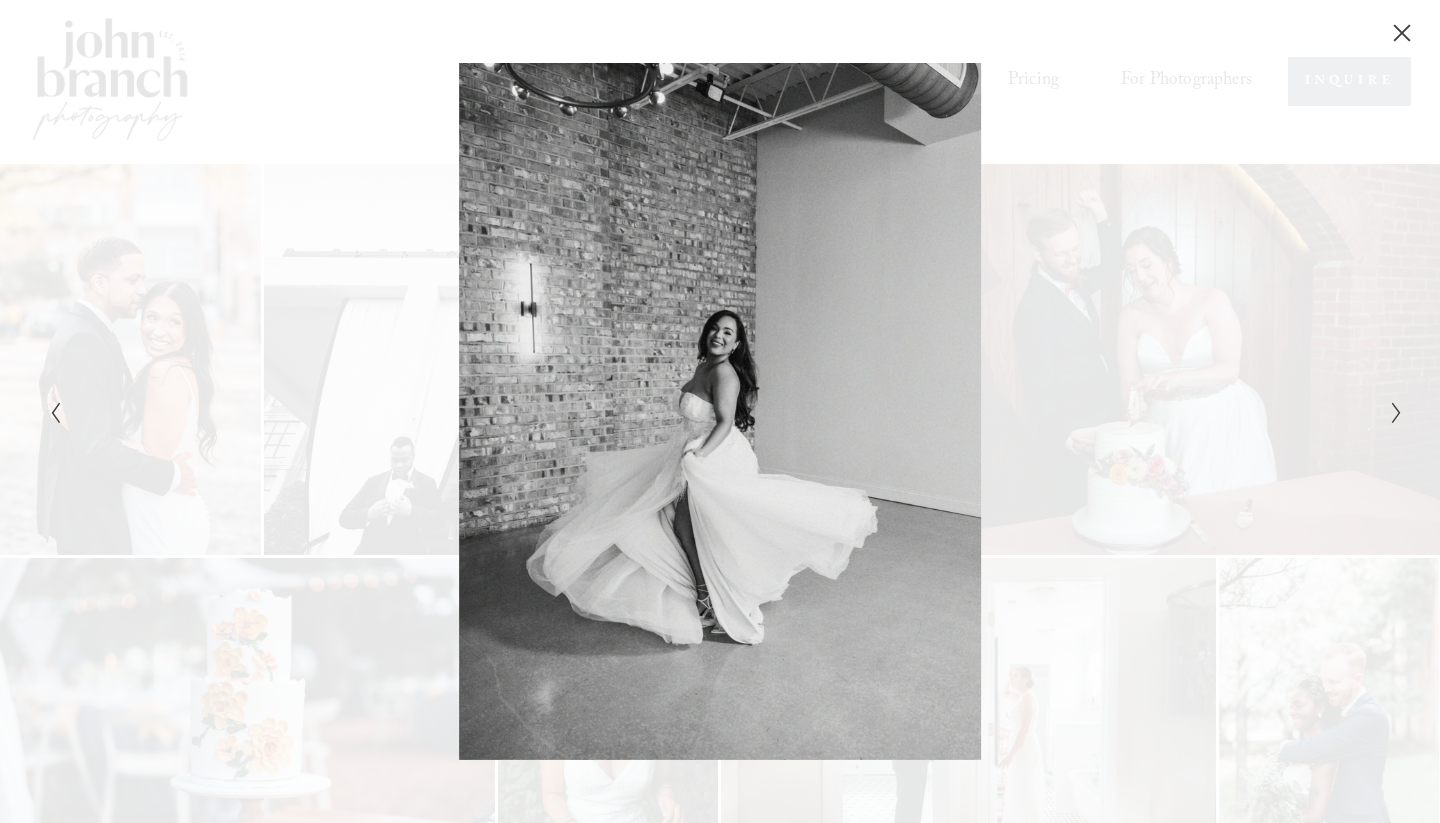 click 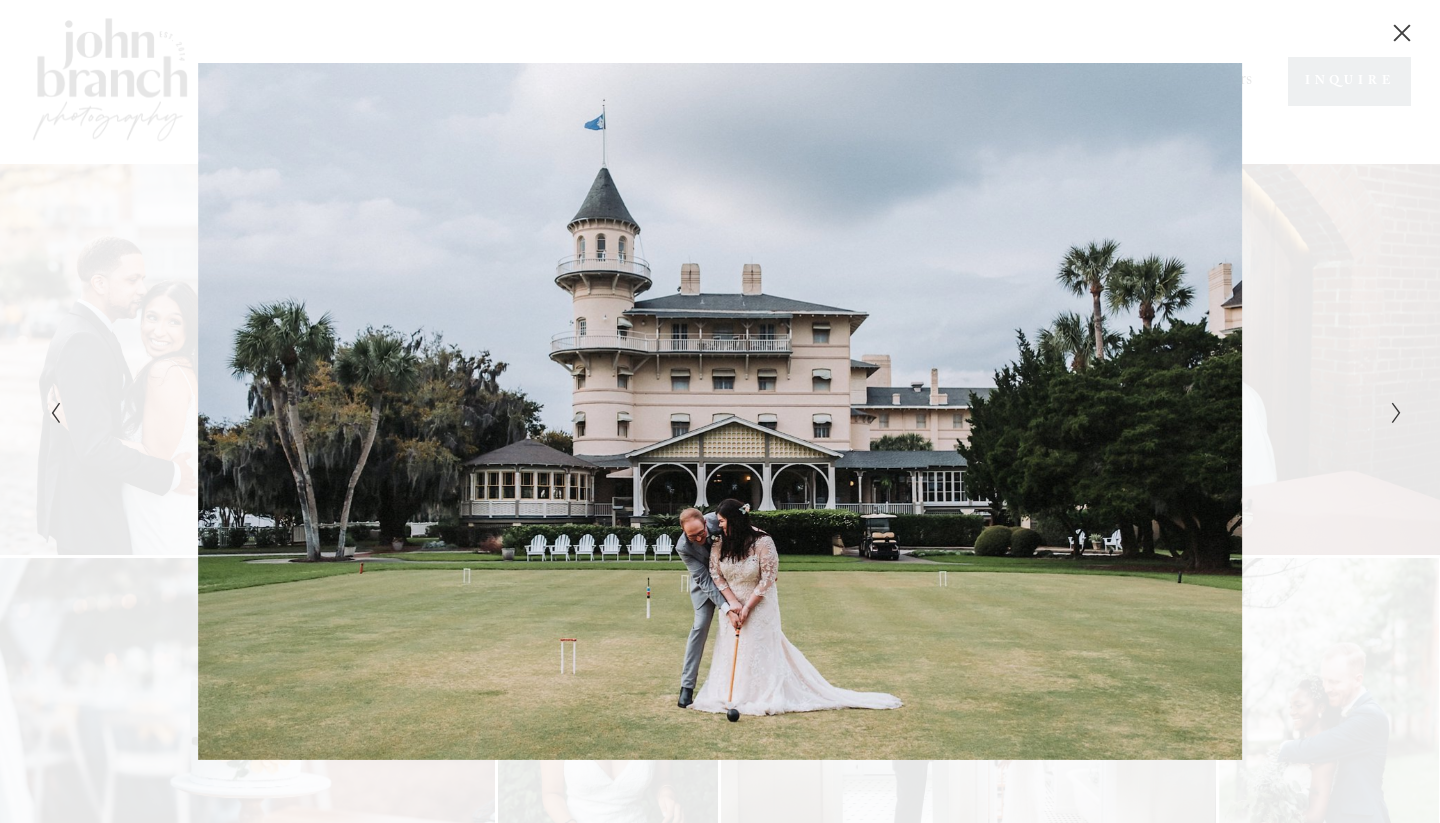 click 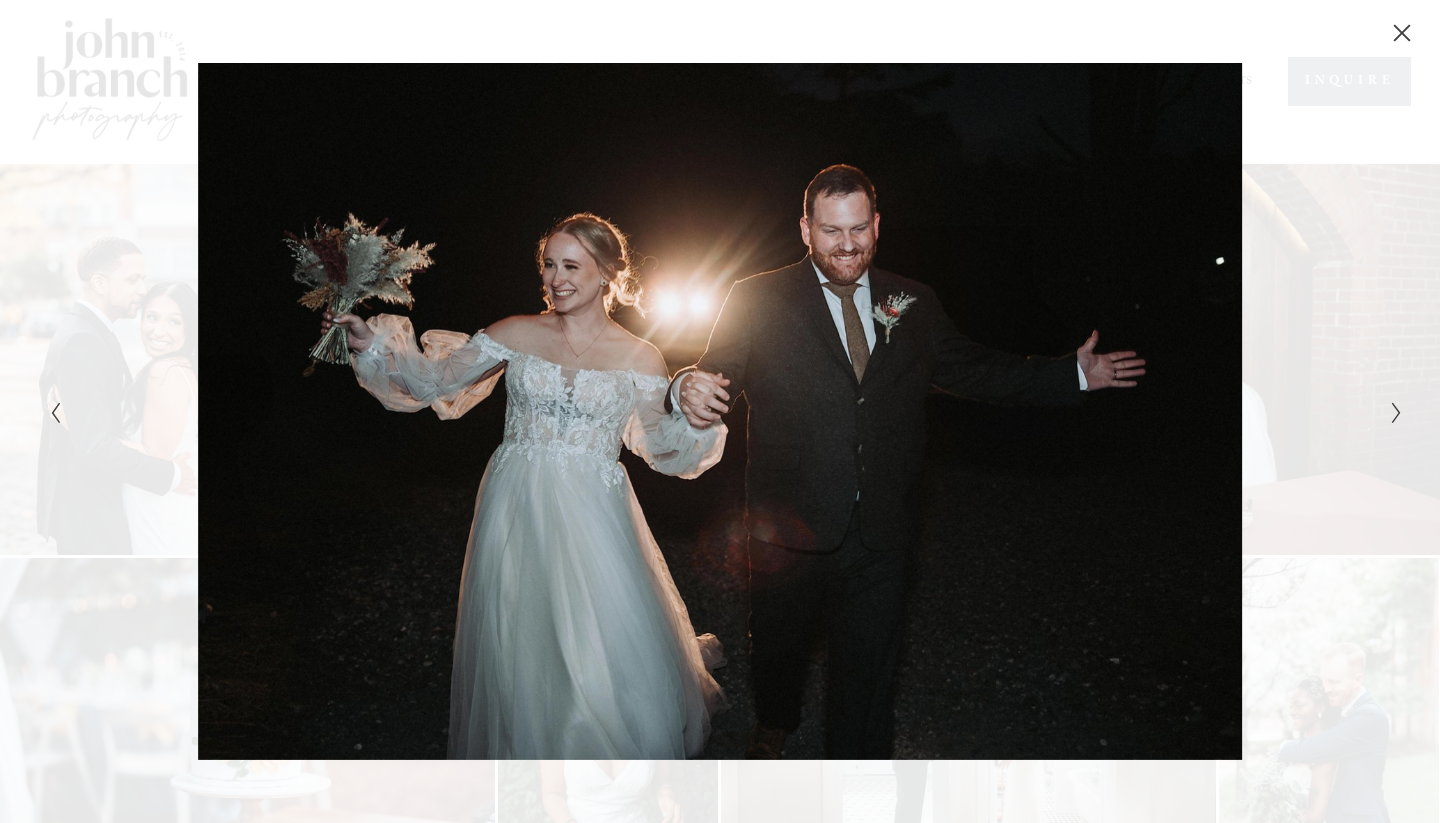 click 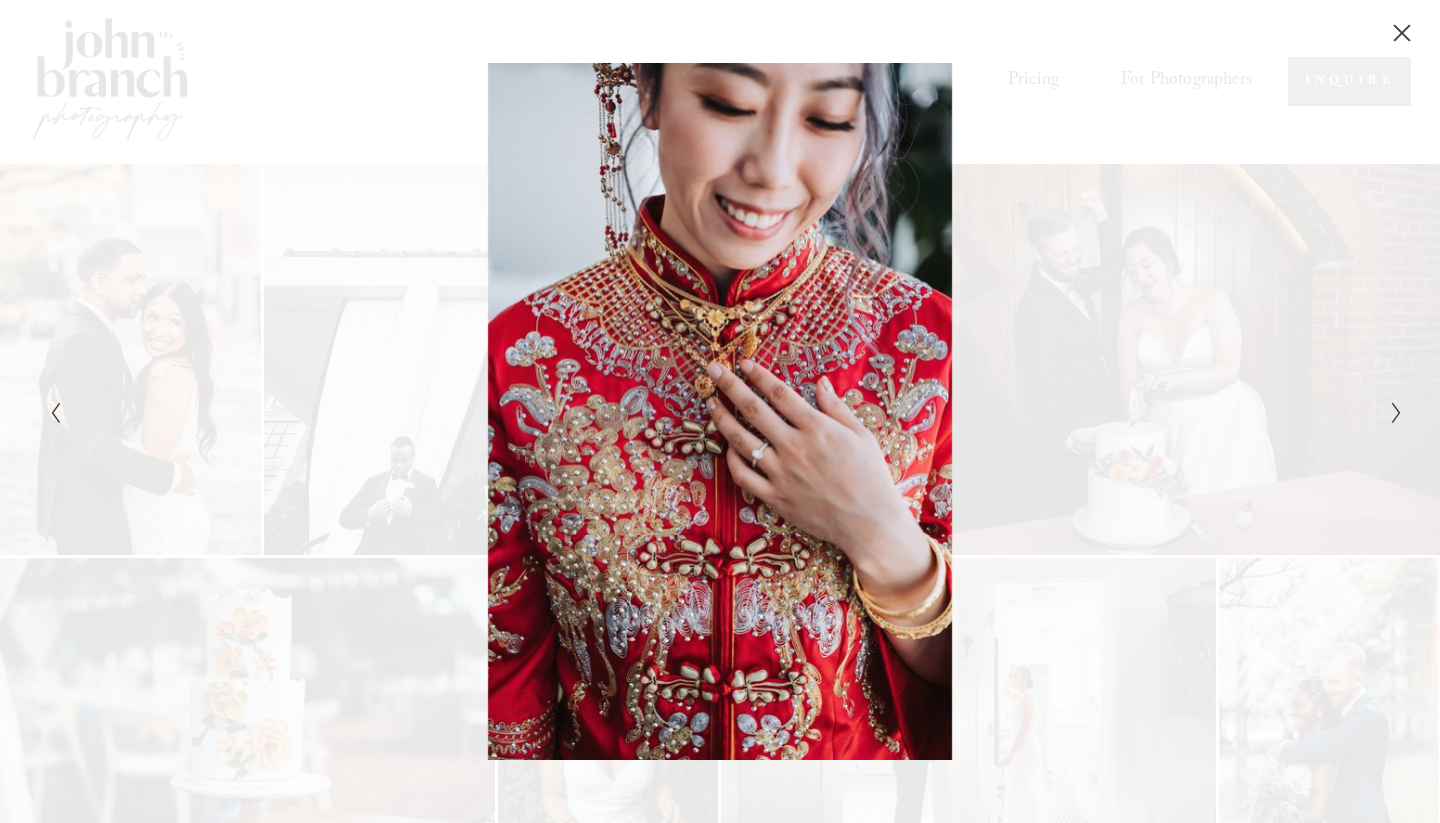 click 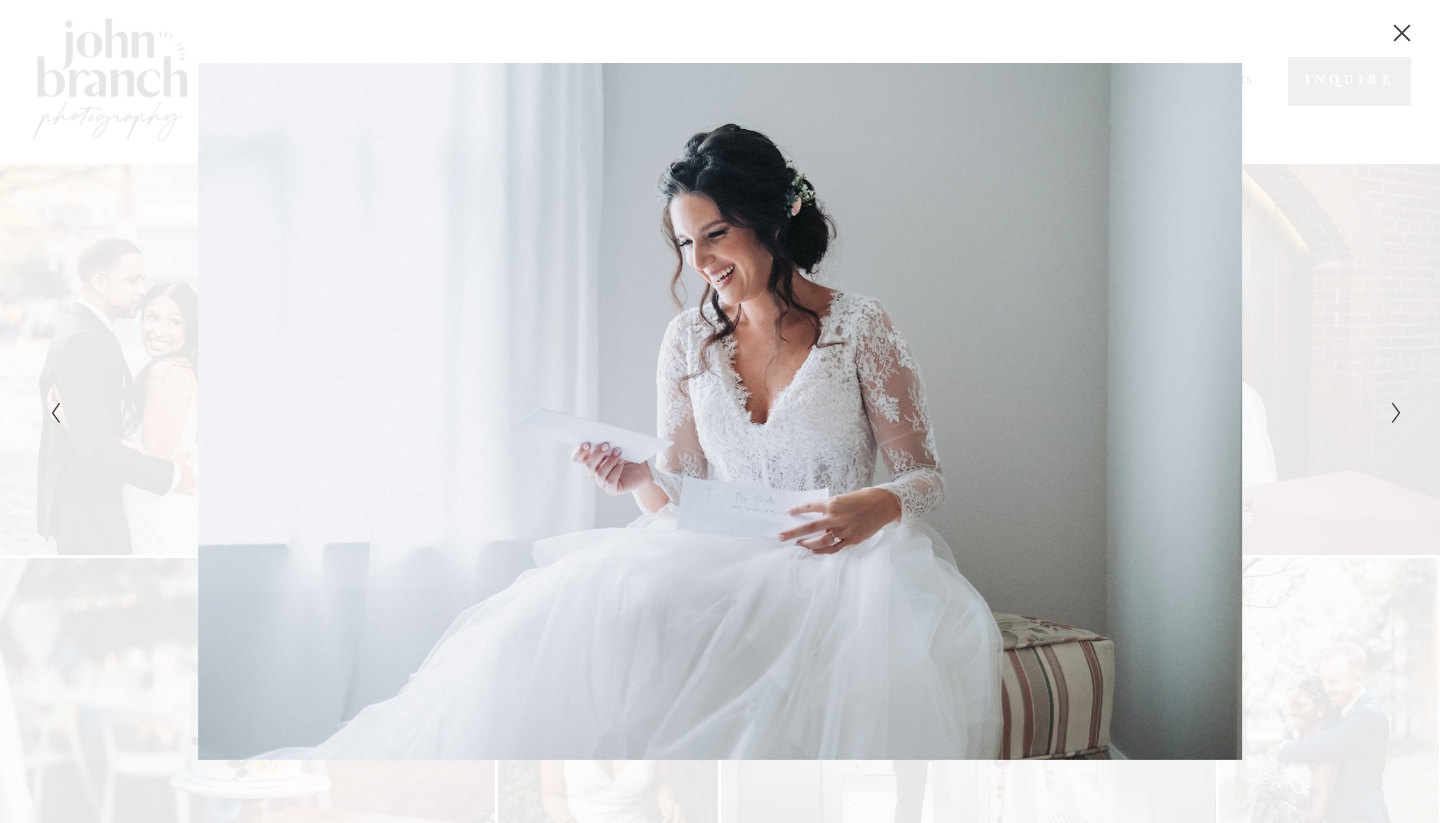 click 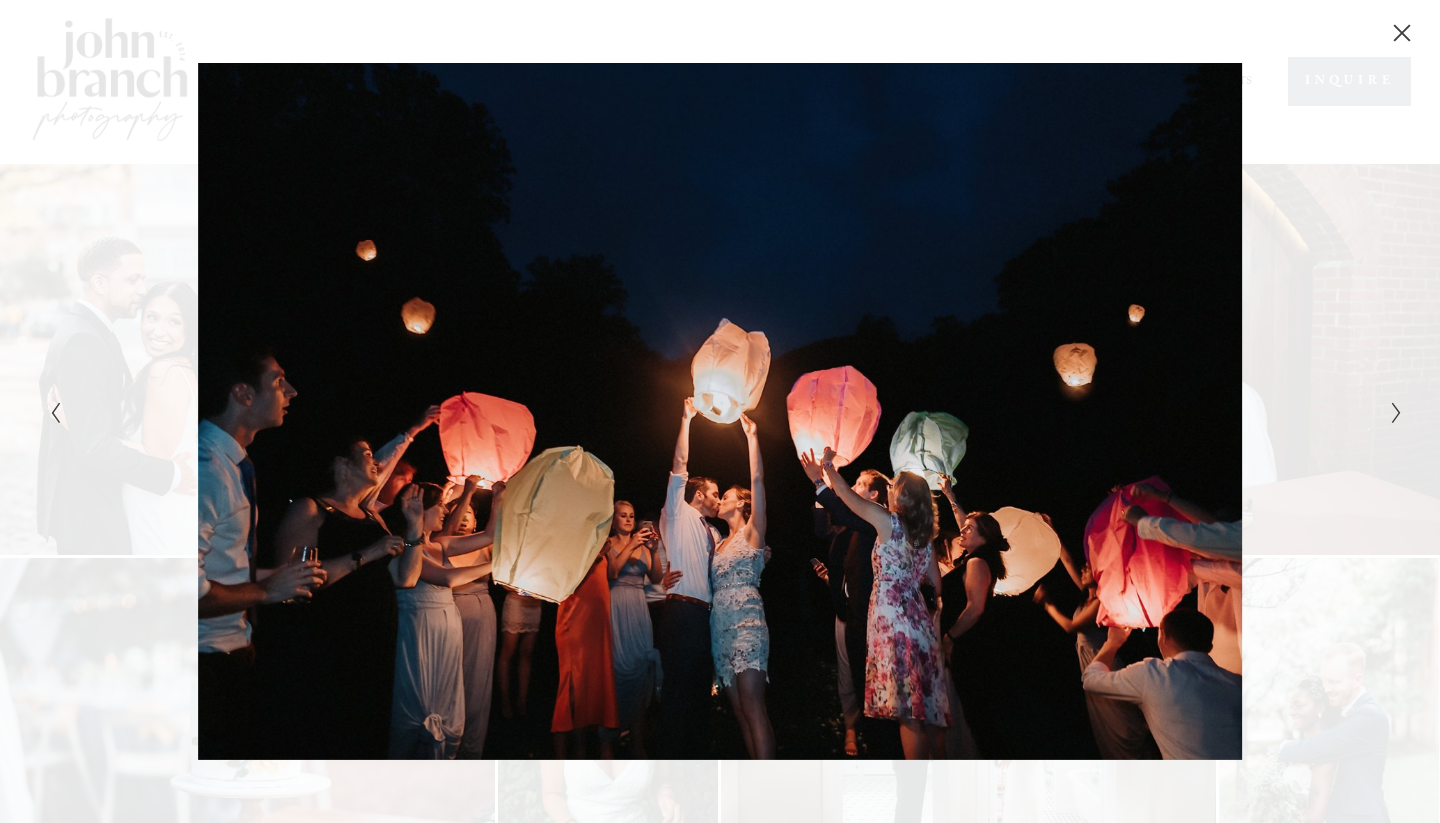 click 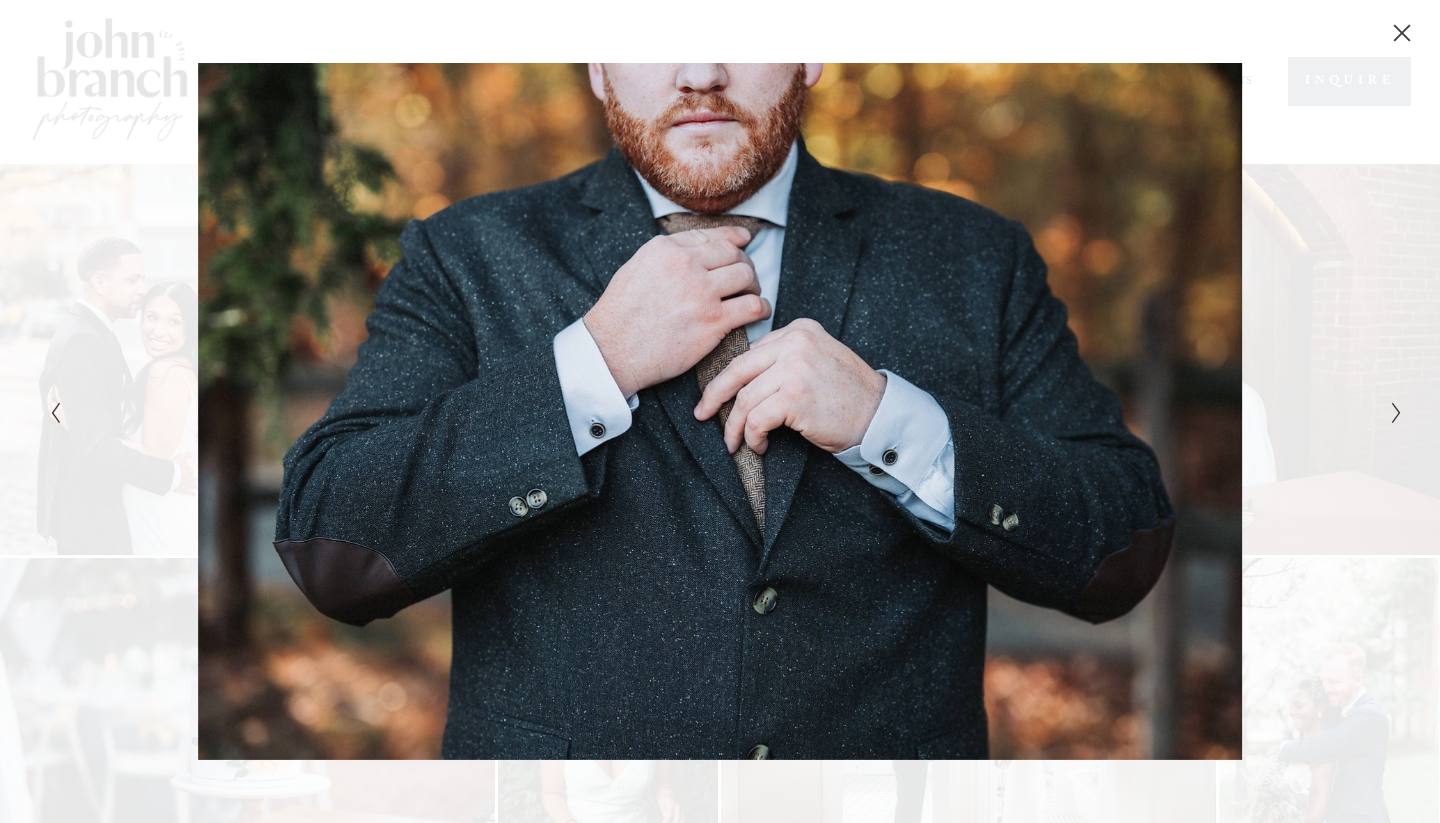 click 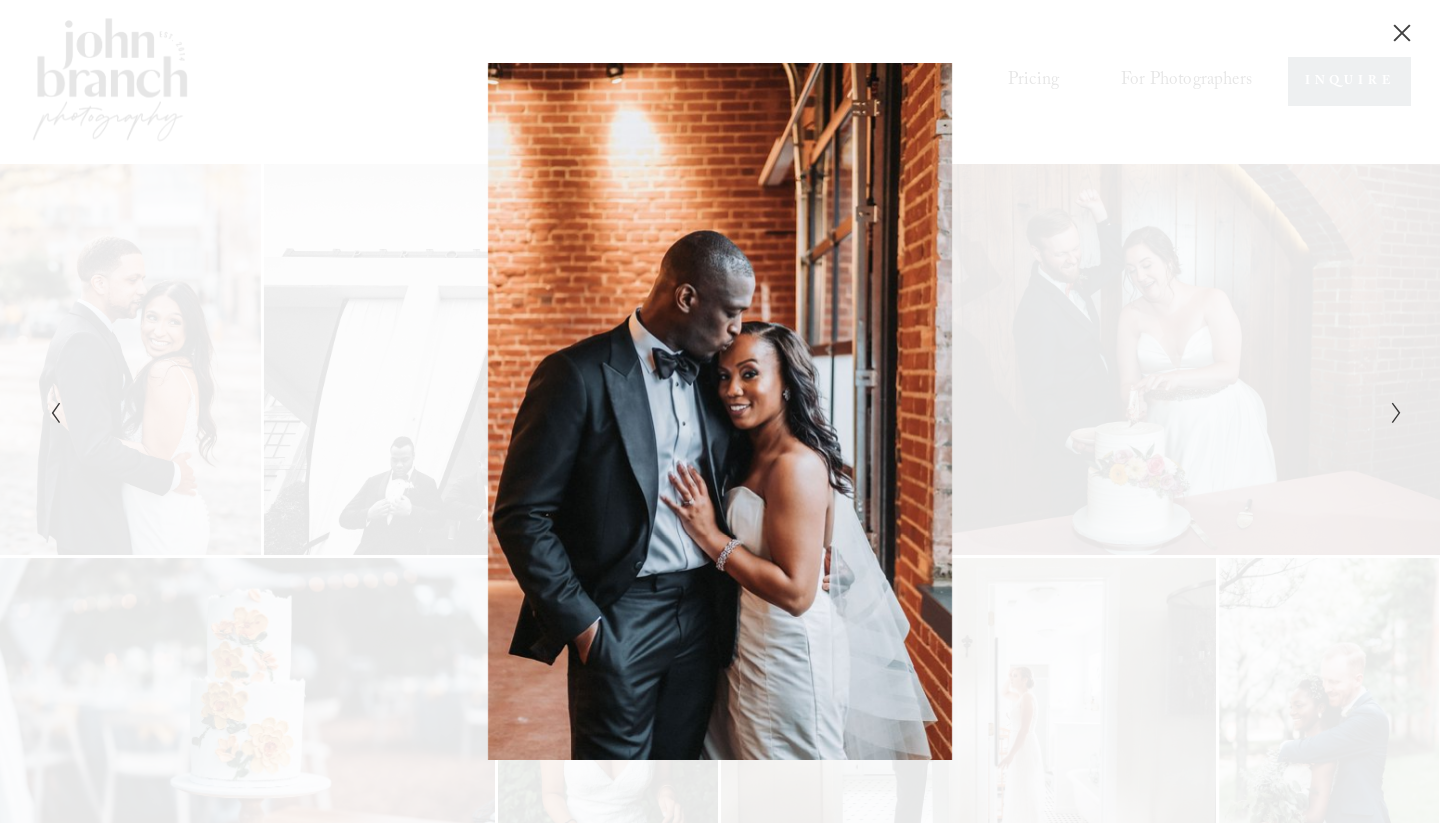 click 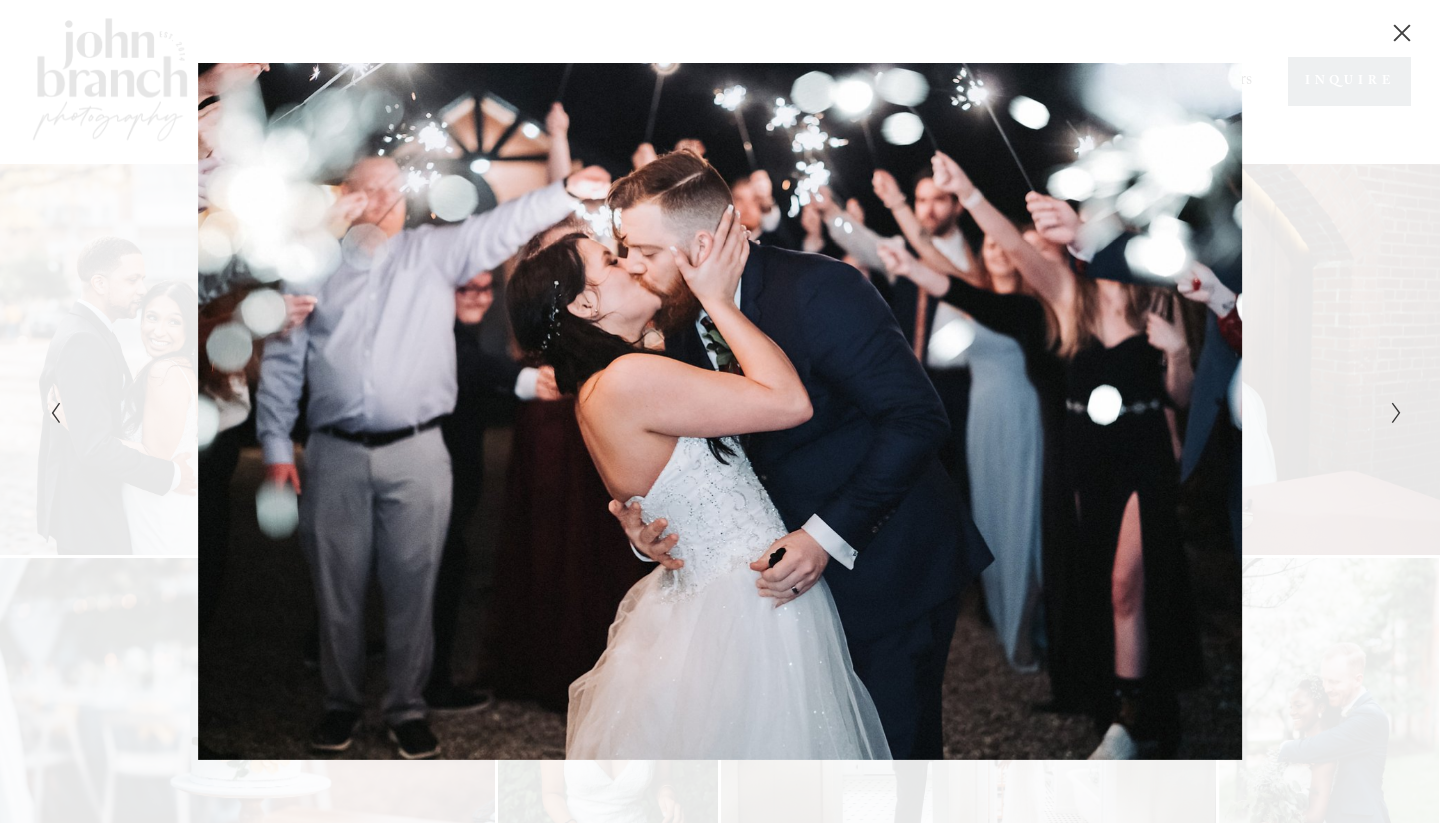 click 